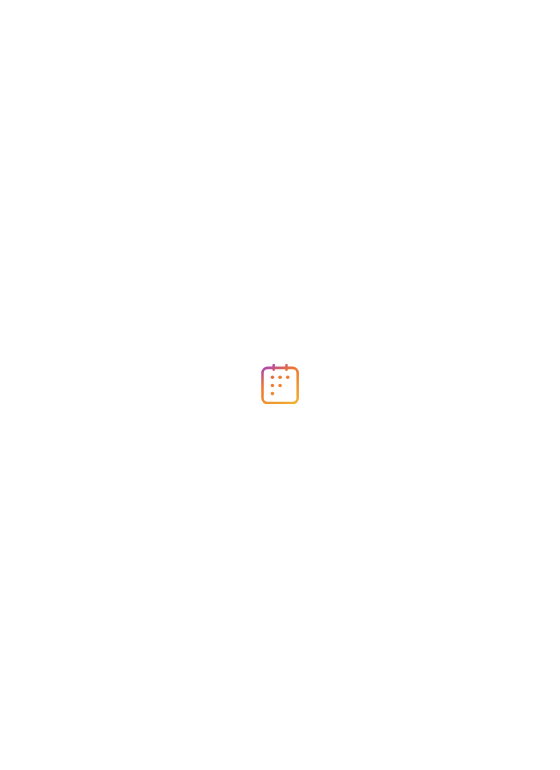 scroll, scrollTop: 0, scrollLeft: 0, axis: both 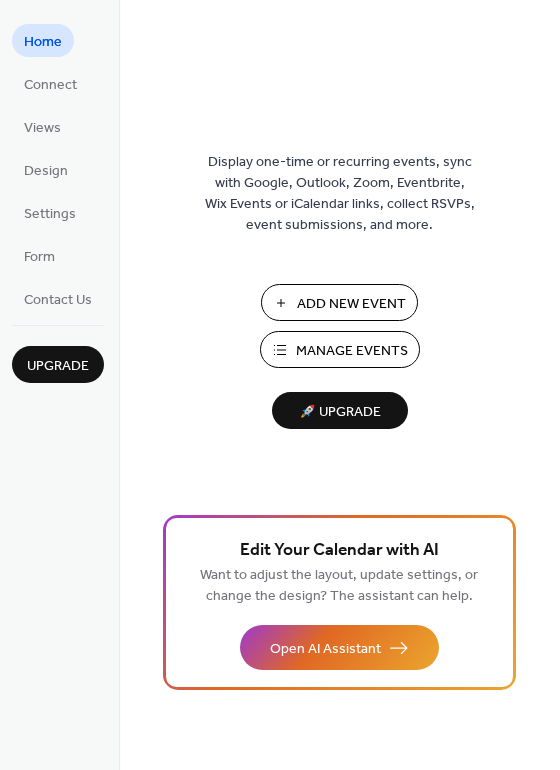 click on "Add New Event" at bounding box center [351, 304] 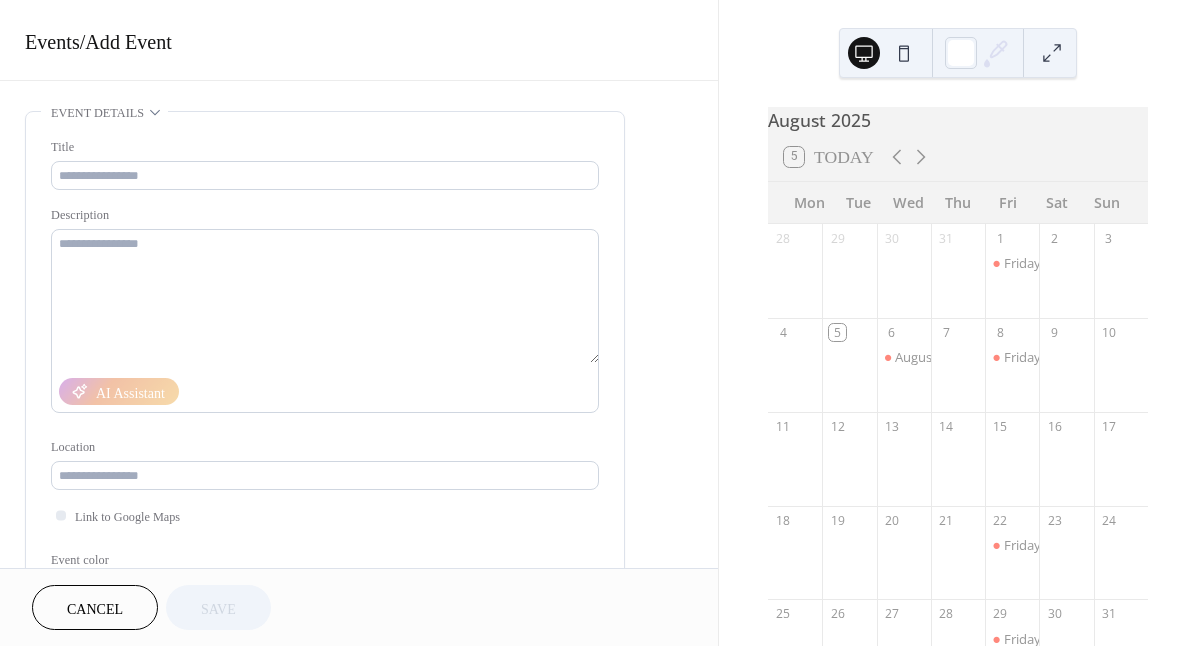 scroll, scrollTop: 0, scrollLeft: 0, axis: both 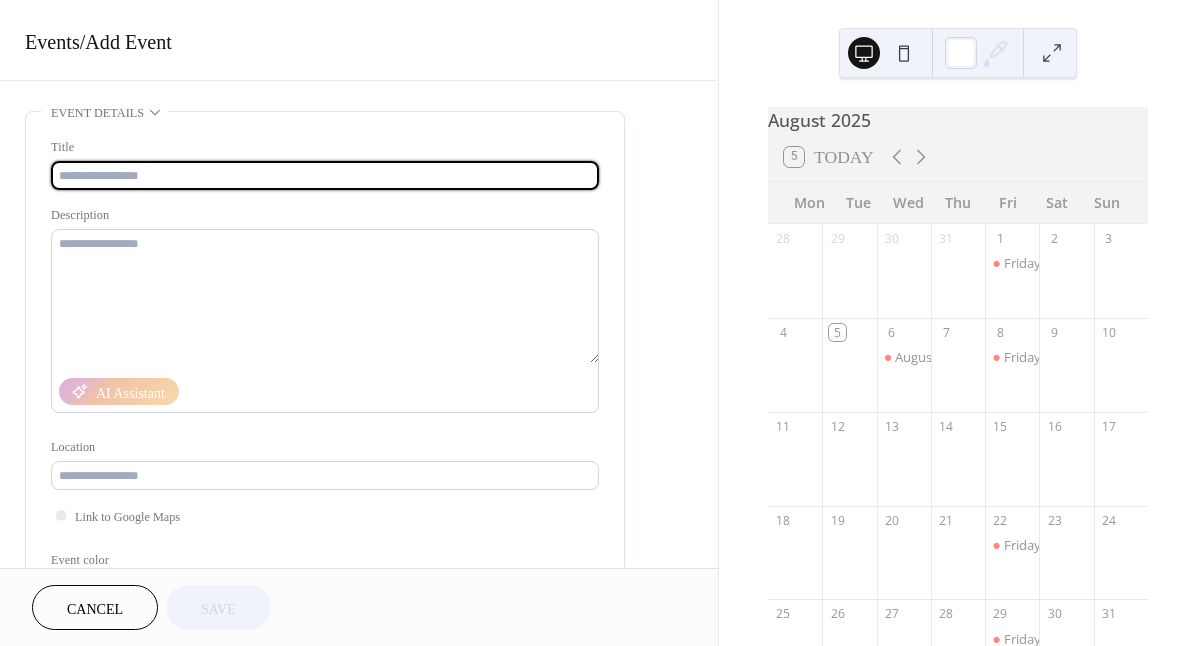 click at bounding box center (325, 175) 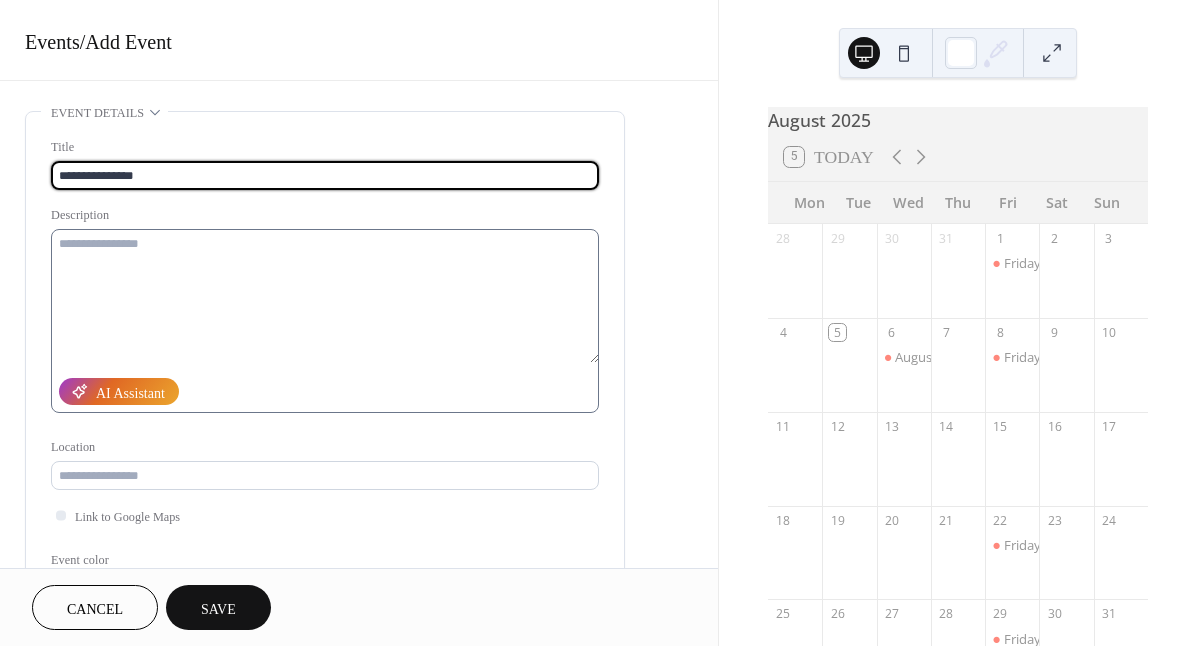 type on "**********" 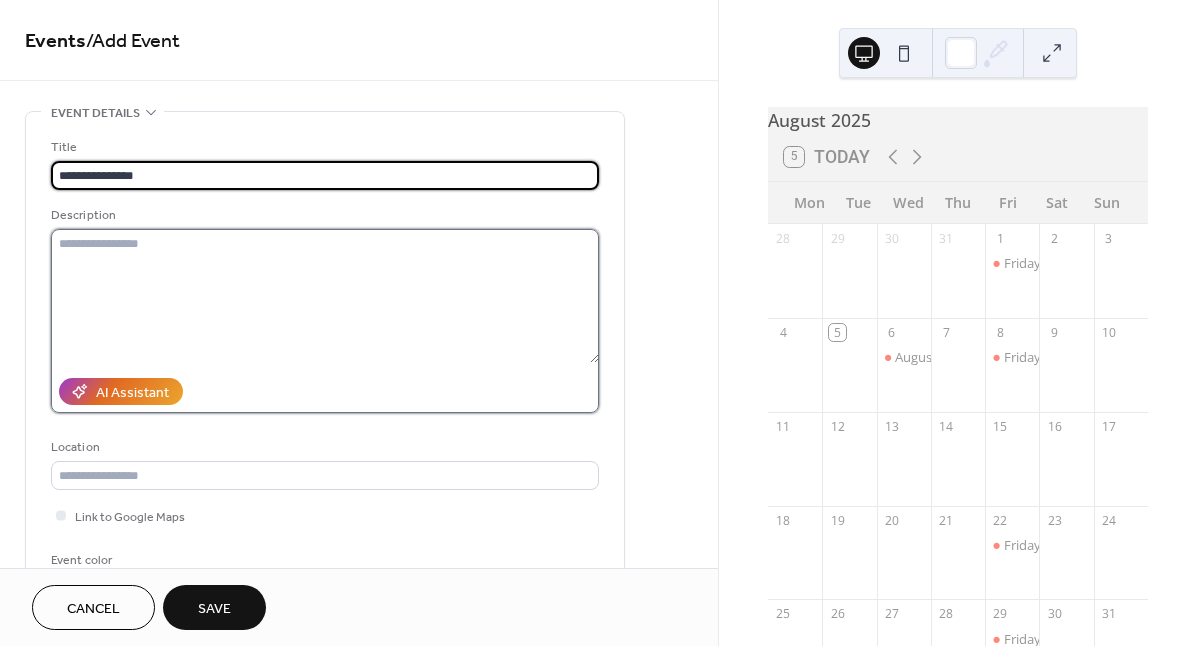click at bounding box center (325, 296) 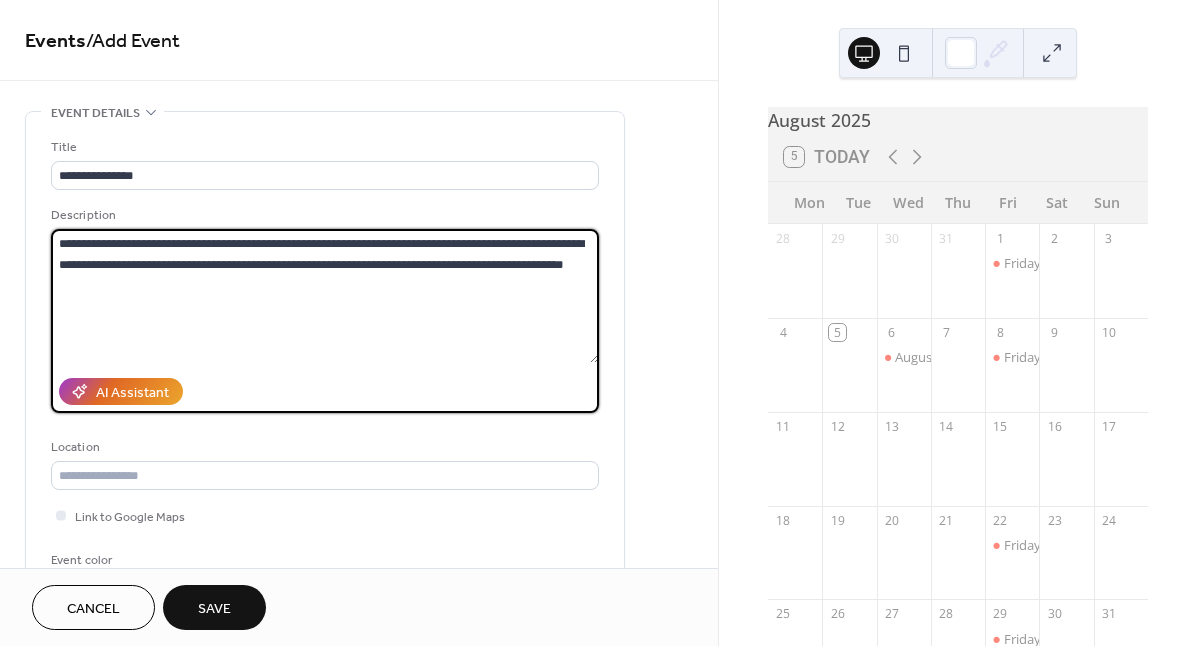 click on "**********" at bounding box center [325, 296] 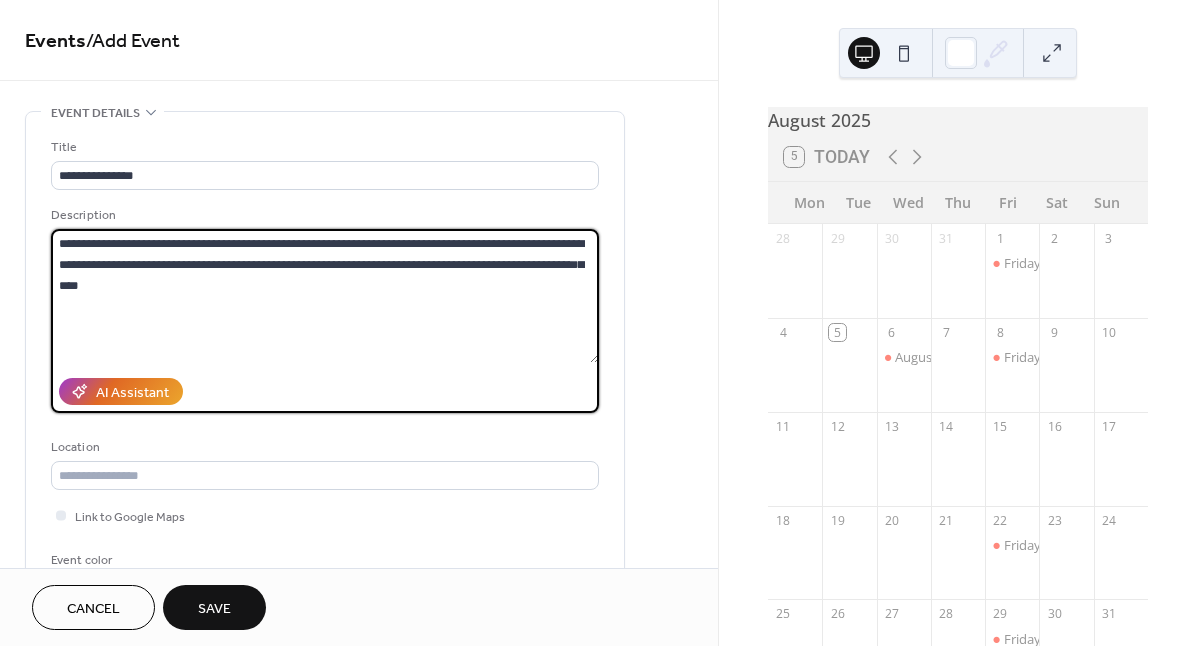 click on "**********" at bounding box center (325, 296) 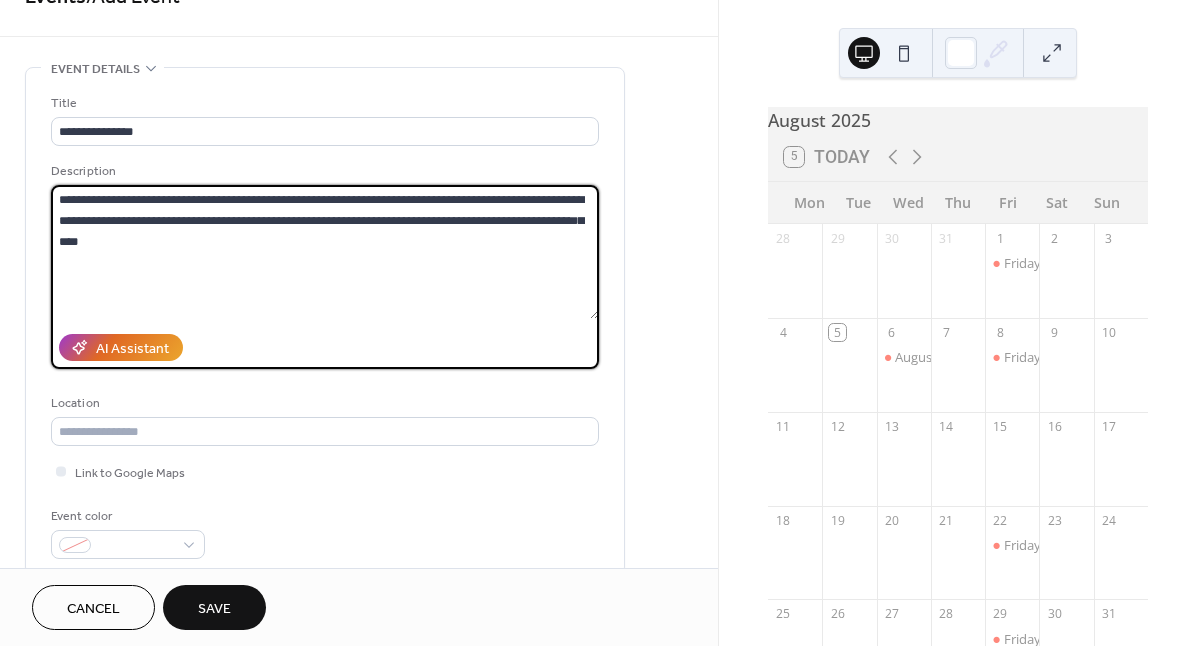 scroll, scrollTop: 46, scrollLeft: 0, axis: vertical 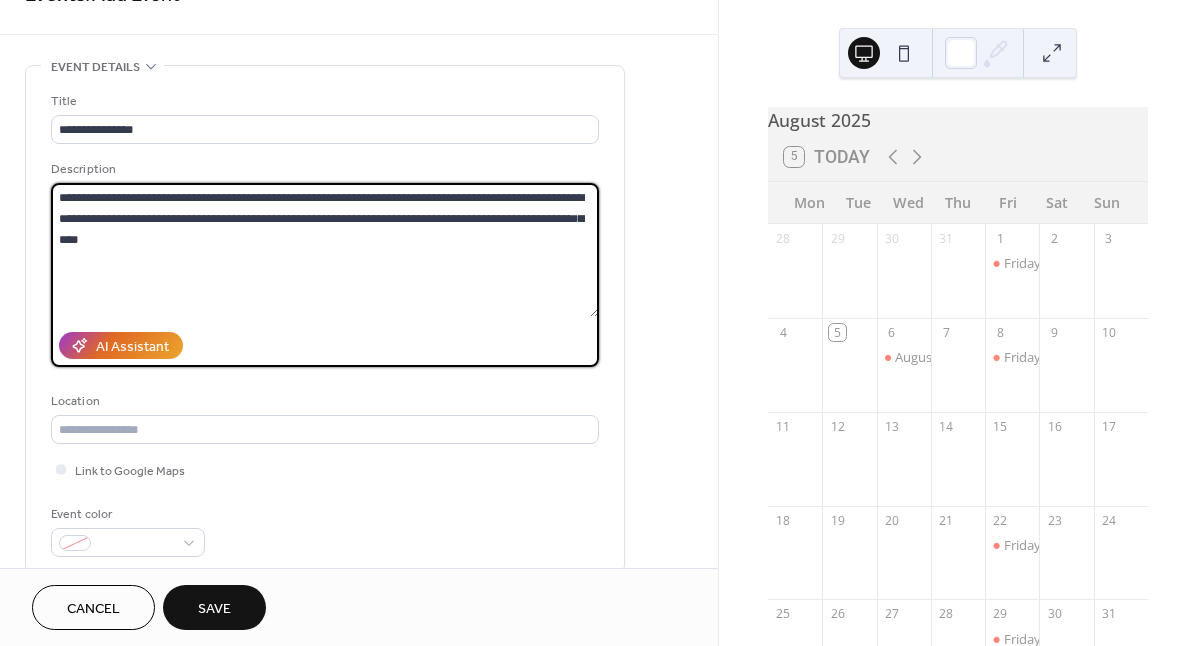 click on "**********" at bounding box center [325, 250] 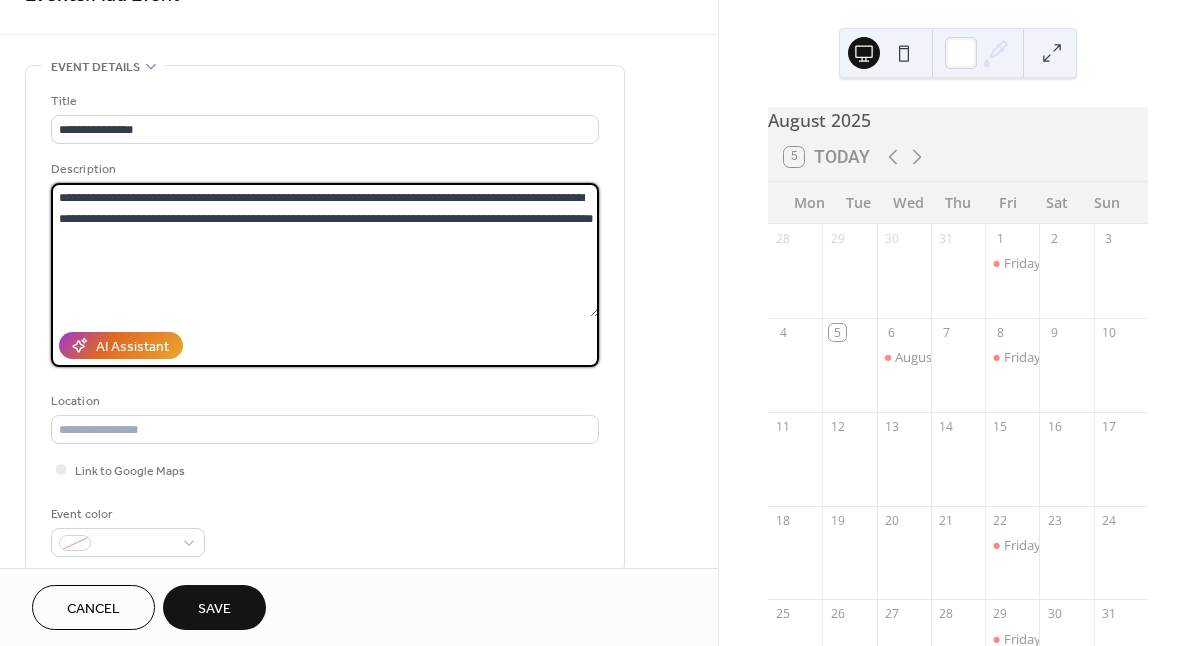 click on "**********" at bounding box center [325, 250] 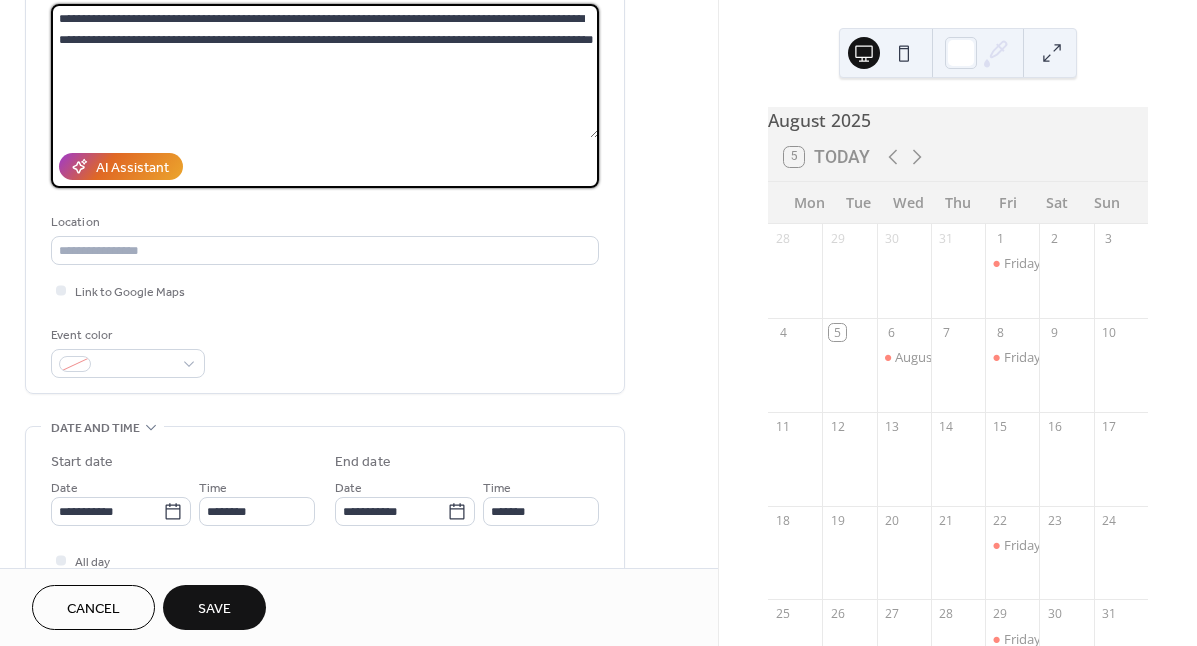 scroll, scrollTop: 250, scrollLeft: 0, axis: vertical 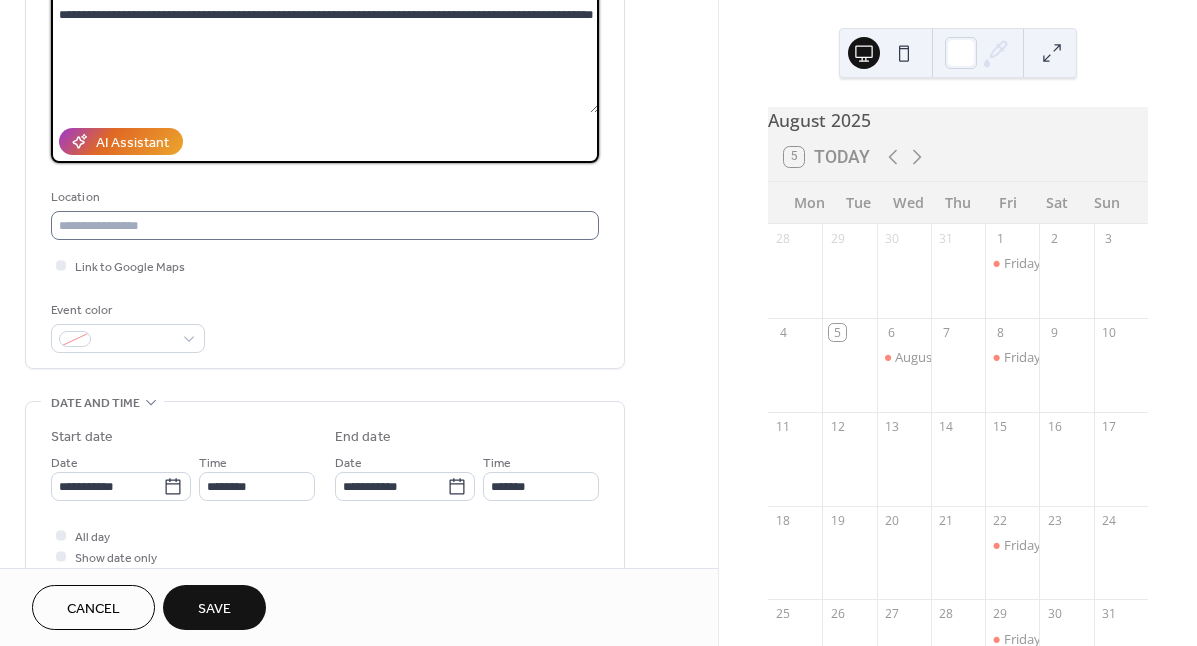 type on "**********" 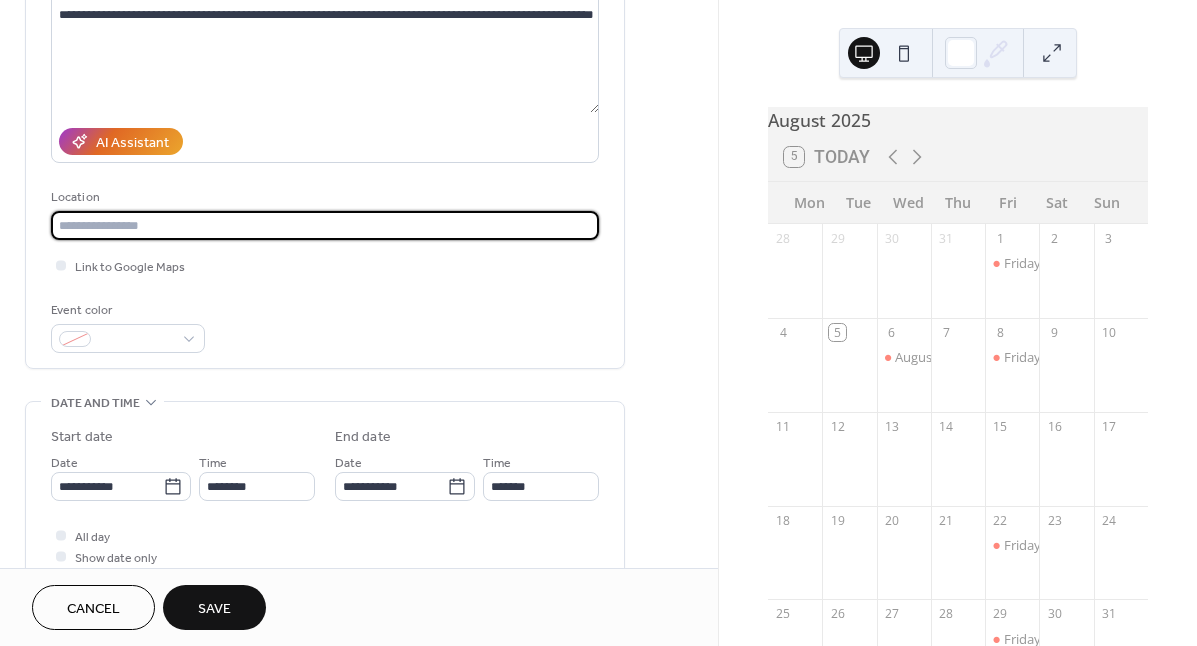 click at bounding box center (325, 225) 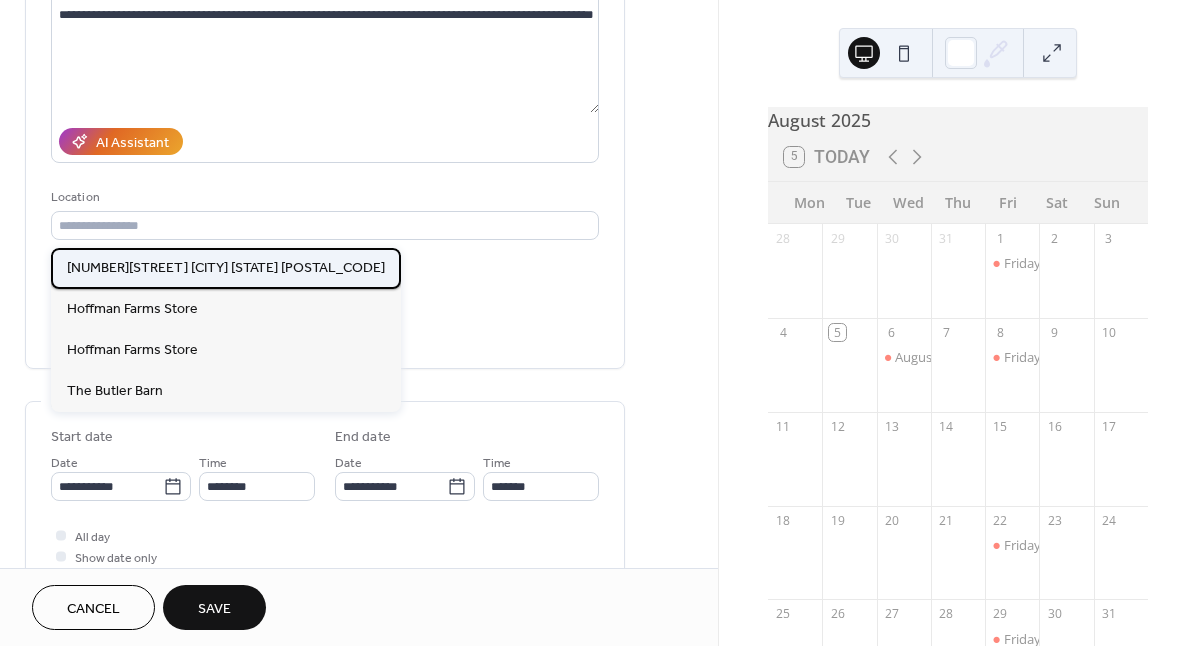 click on "[NUMBER][STREET] [CITY] [STATE] [POSTAL_CODE]" at bounding box center (226, 268) 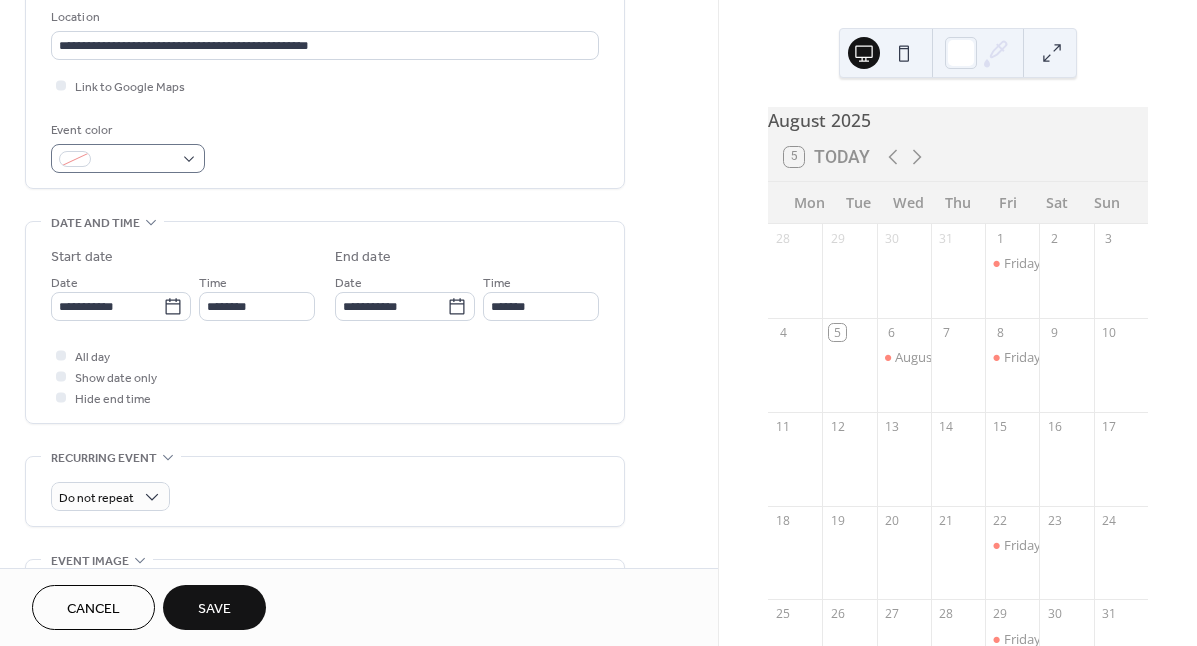scroll, scrollTop: 445, scrollLeft: 0, axis: vertical 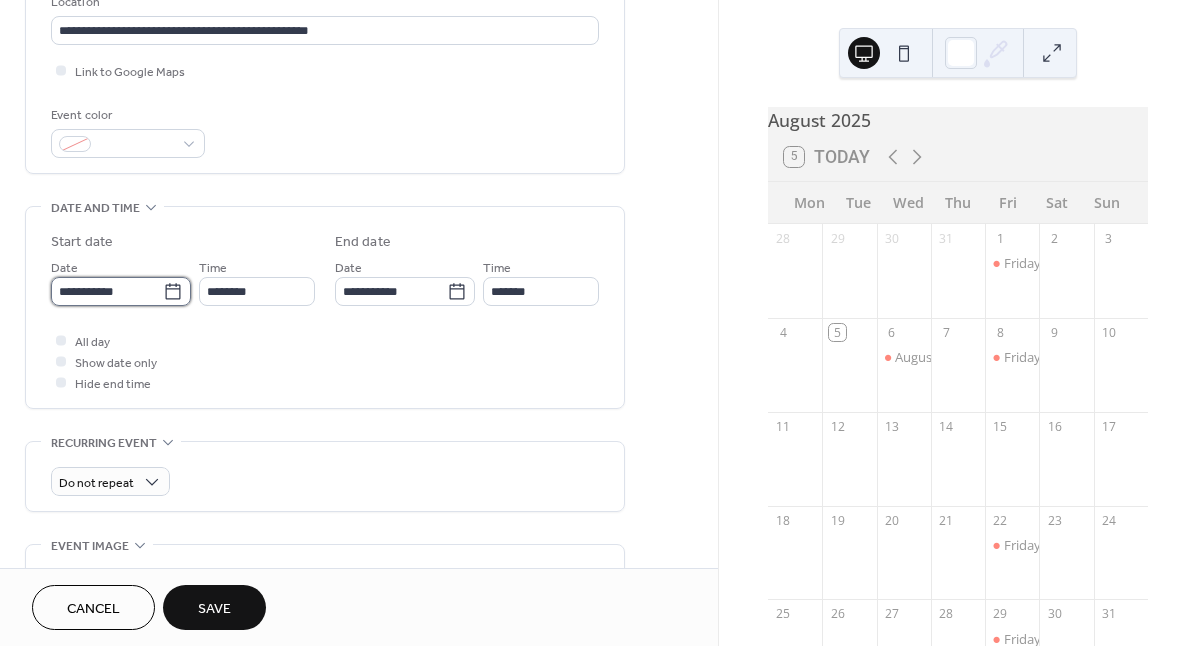 click on "**********" at bounding box center (107, 291) 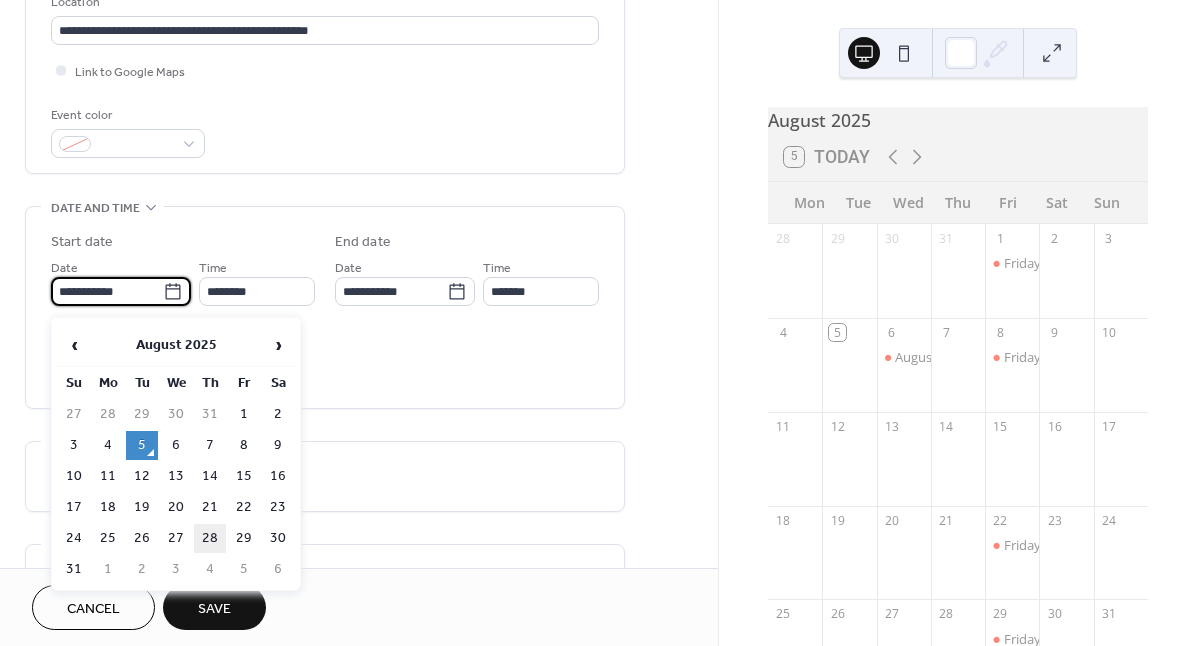 click on "28" at bounding box center (210, 538) 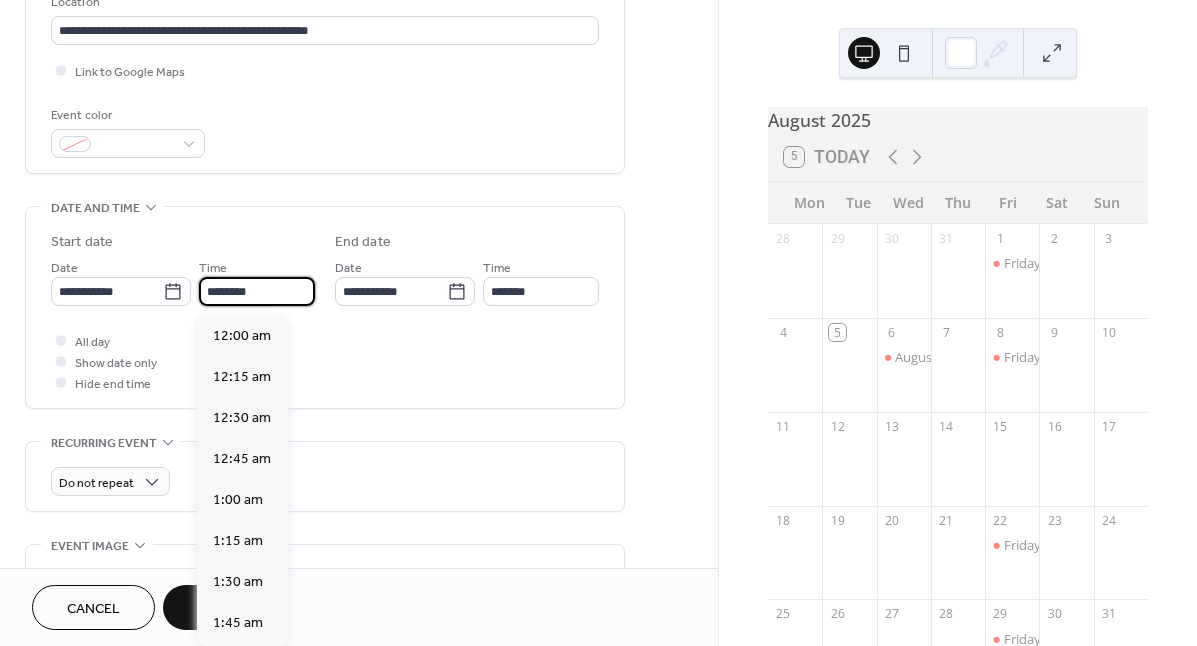 click on "********" at bounding box center [257, 291] 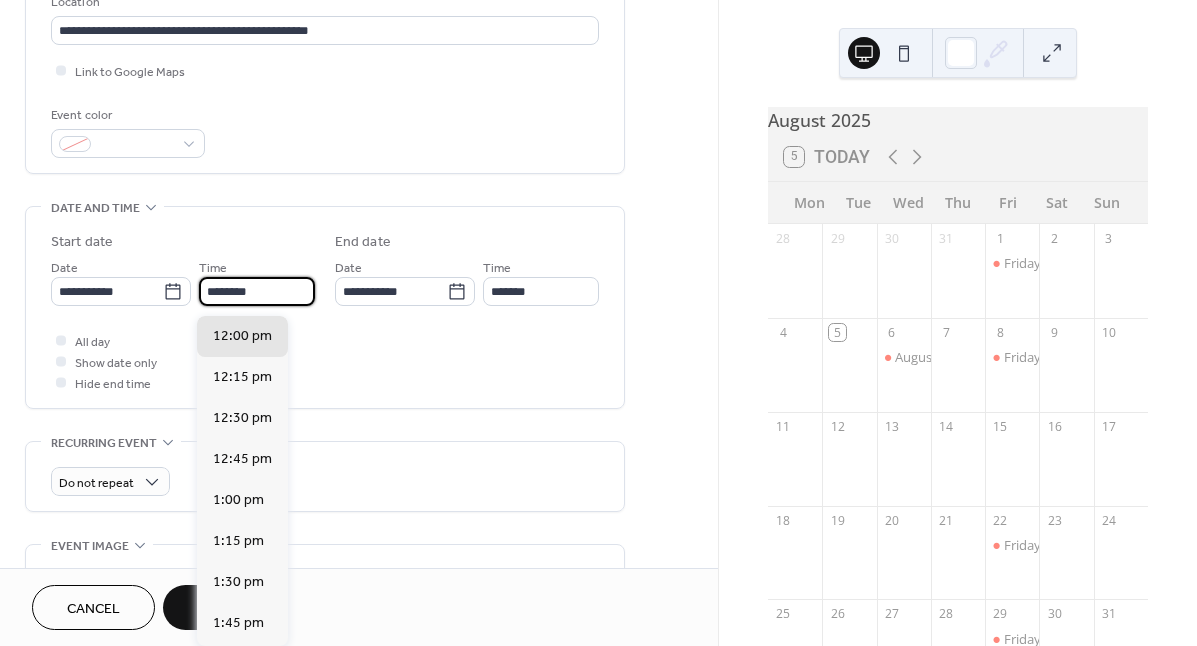 click on "********" at bounding box center [257, 291] 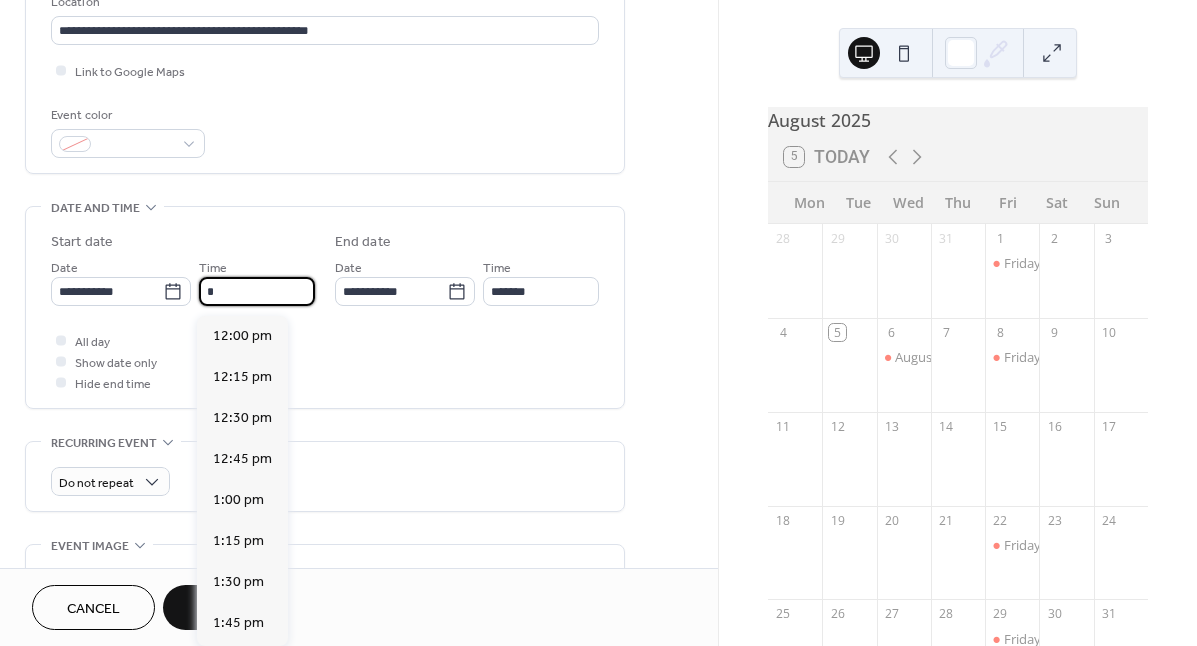 scroll, scrollTop: 1476, scrollLeft: 0, axis: vertical 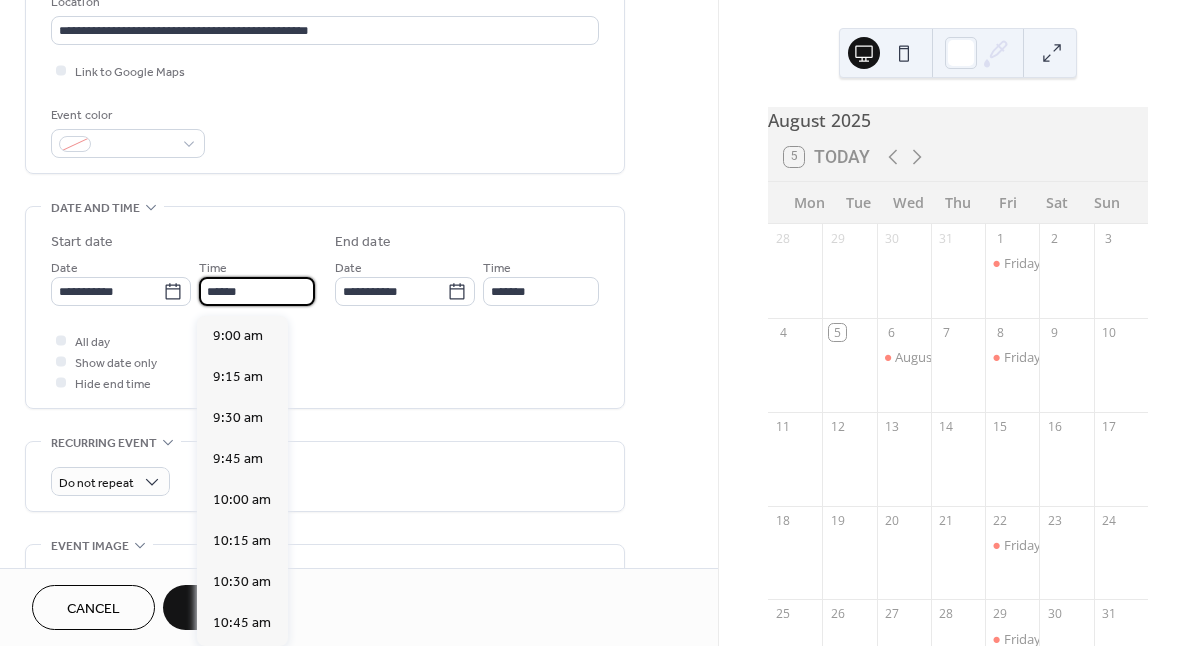 type on "*******" 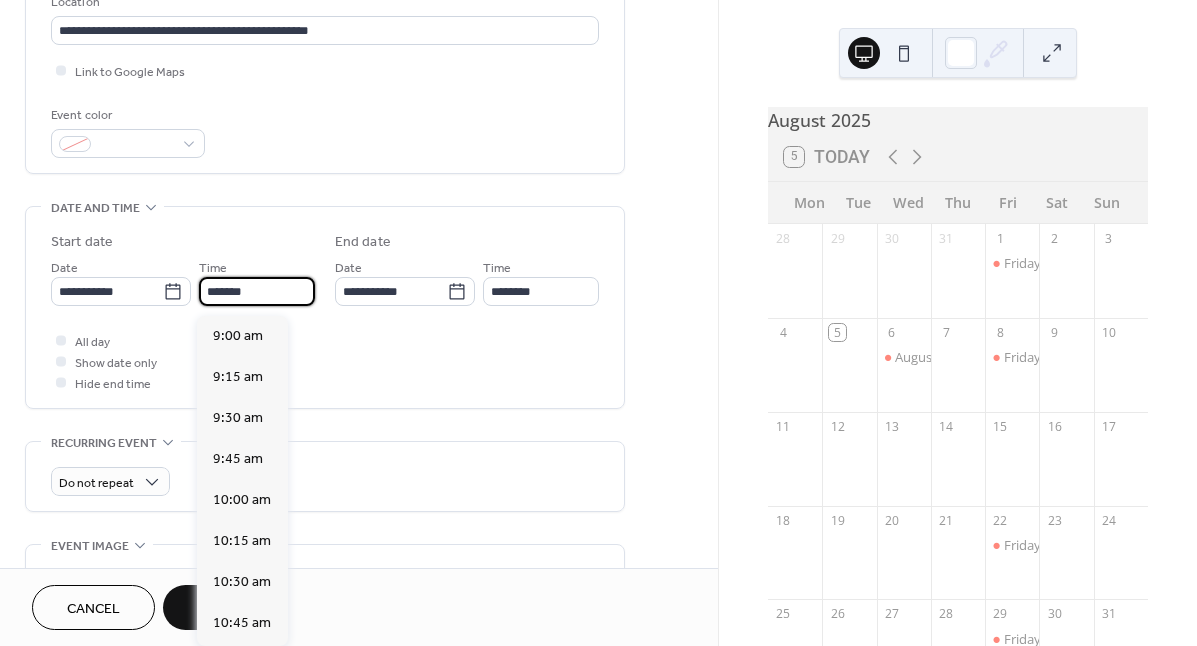 click on "All day Show date only Hide end time" at bounding box center (325, 361) 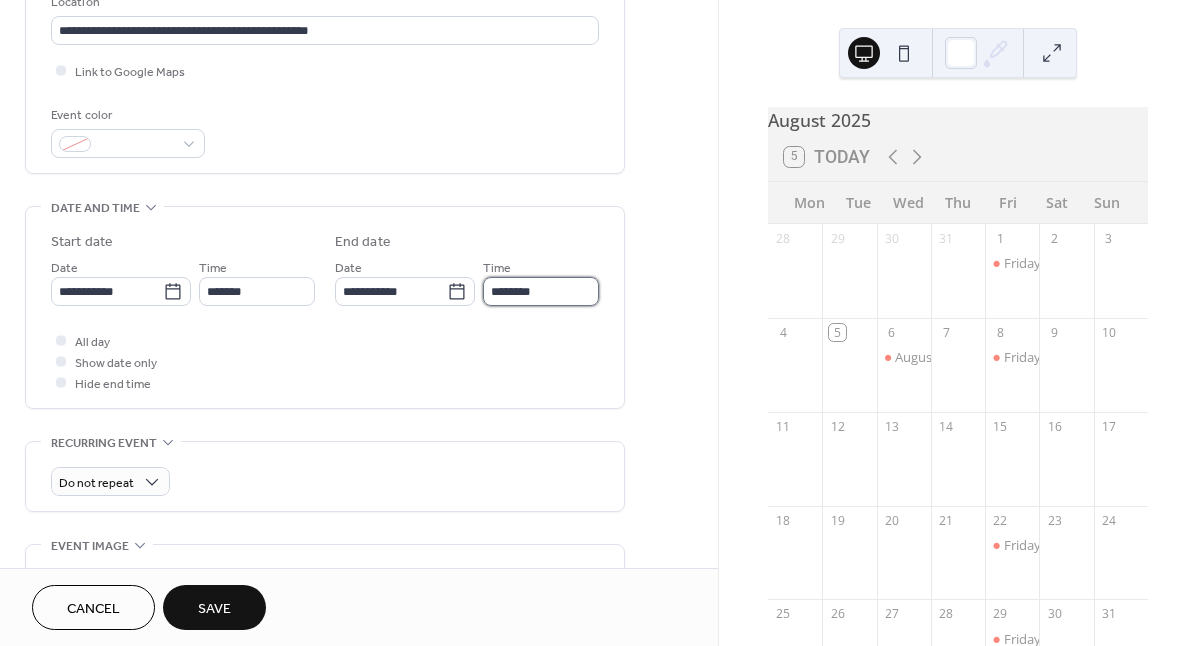 click on "********" at bounding box center (541, 291) 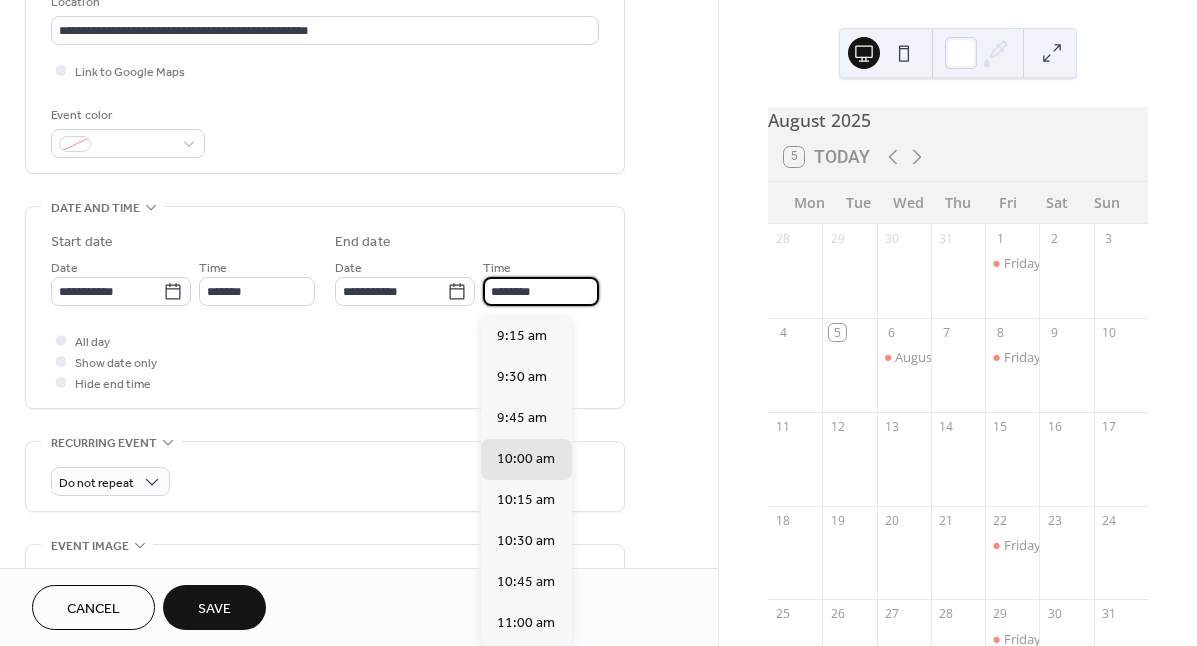 click on "********" at bounding box center [541, 291] 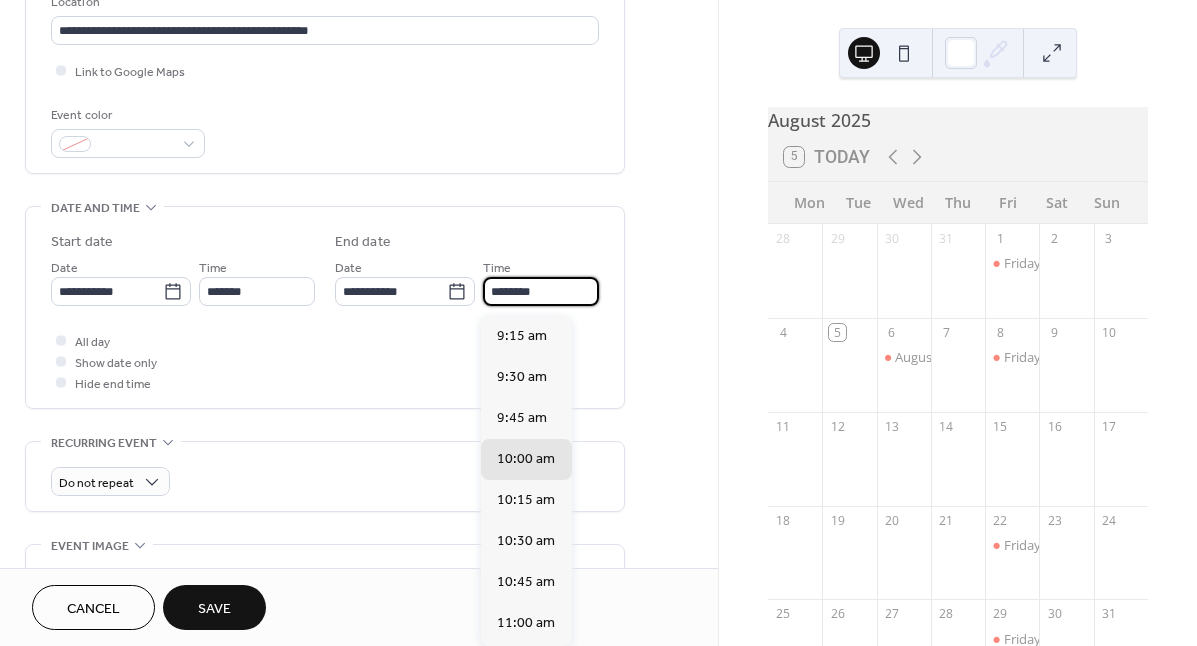 click on "********" at bounding box center (541, 291) 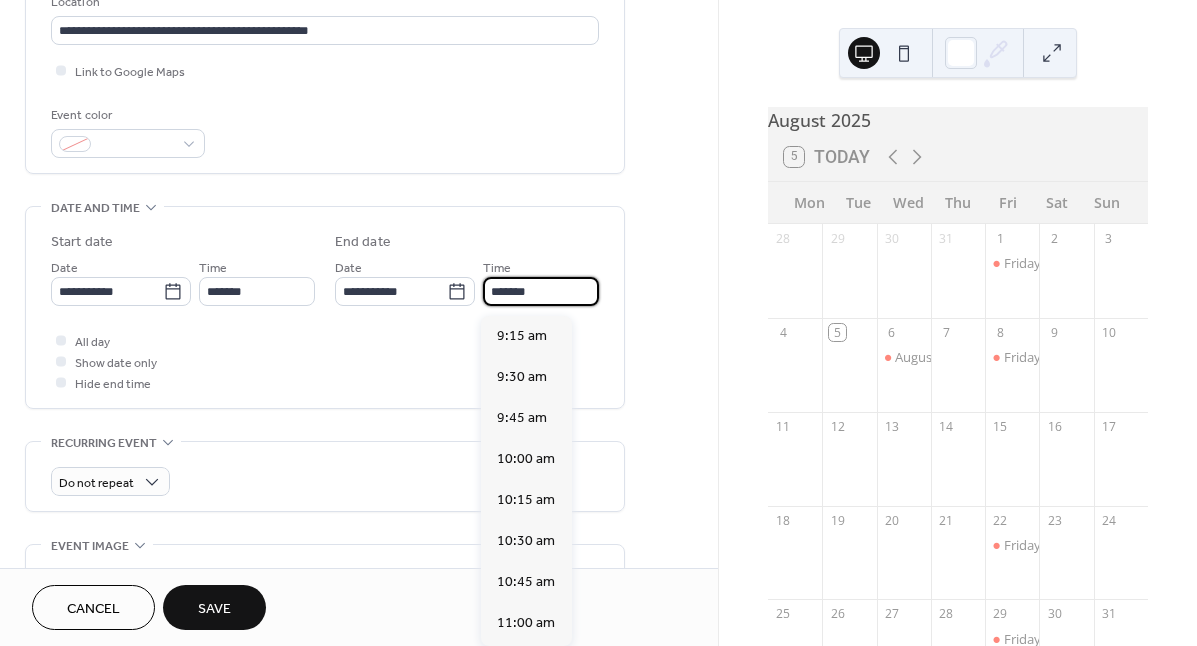 type on "********" 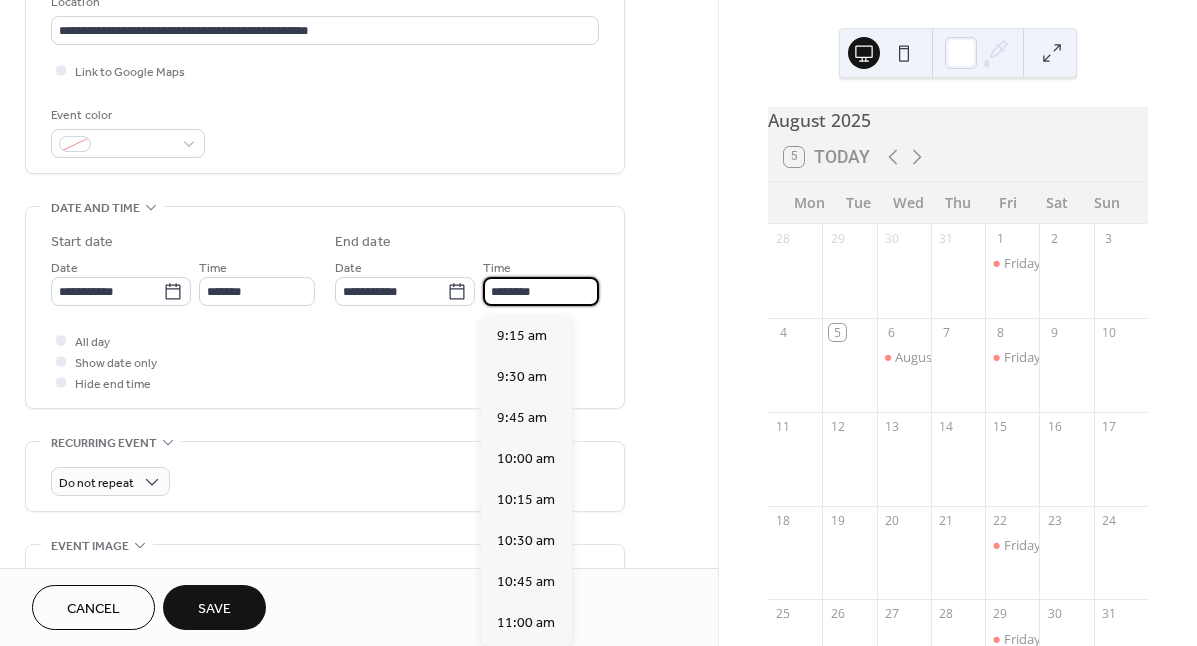 click on "**********" at bounding box center [325, 265] 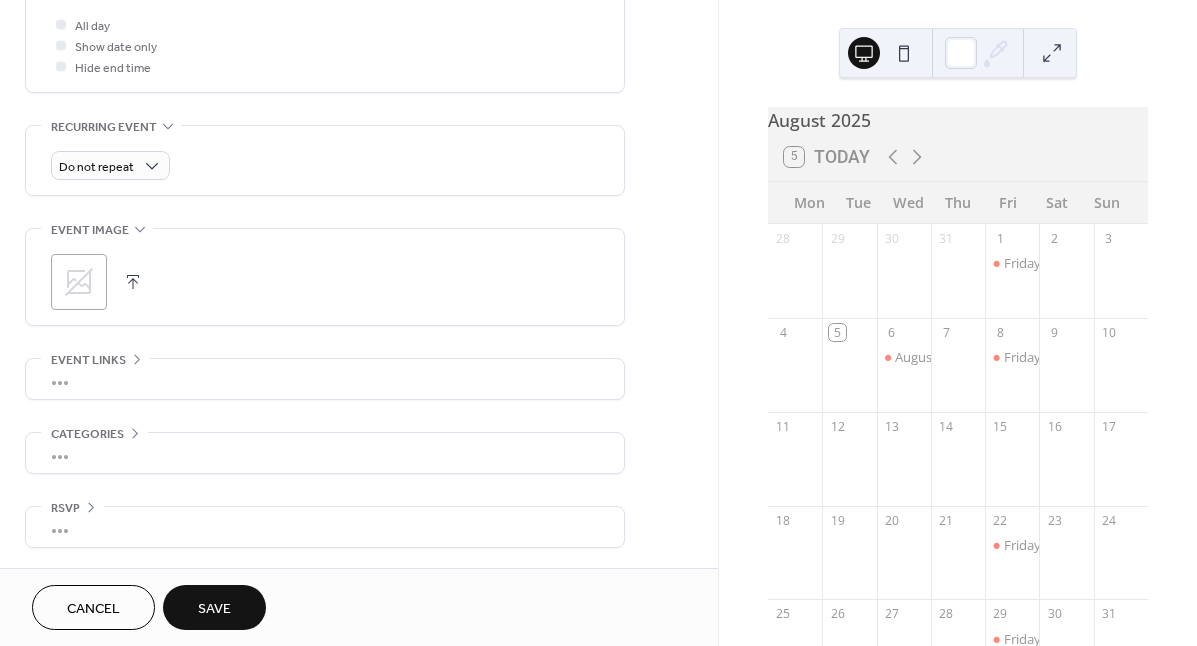 scroll, scrollTop: 767, scrollLeft: 0, axis: vertical 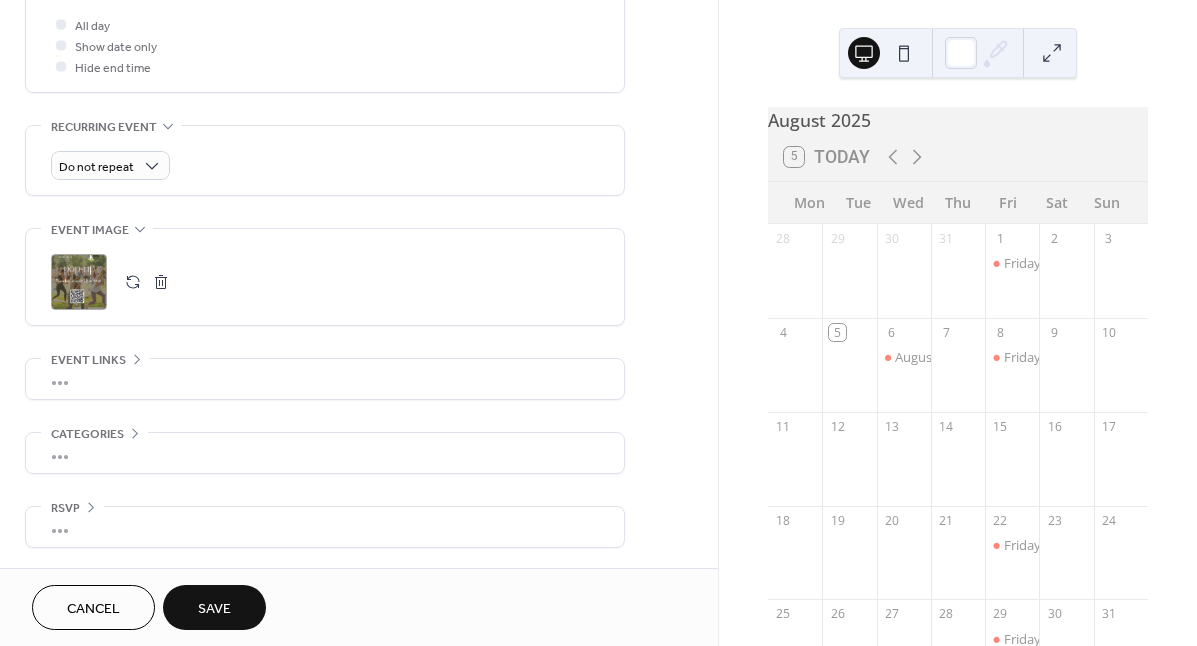 click on "Save" at bounding box center (214, 609) 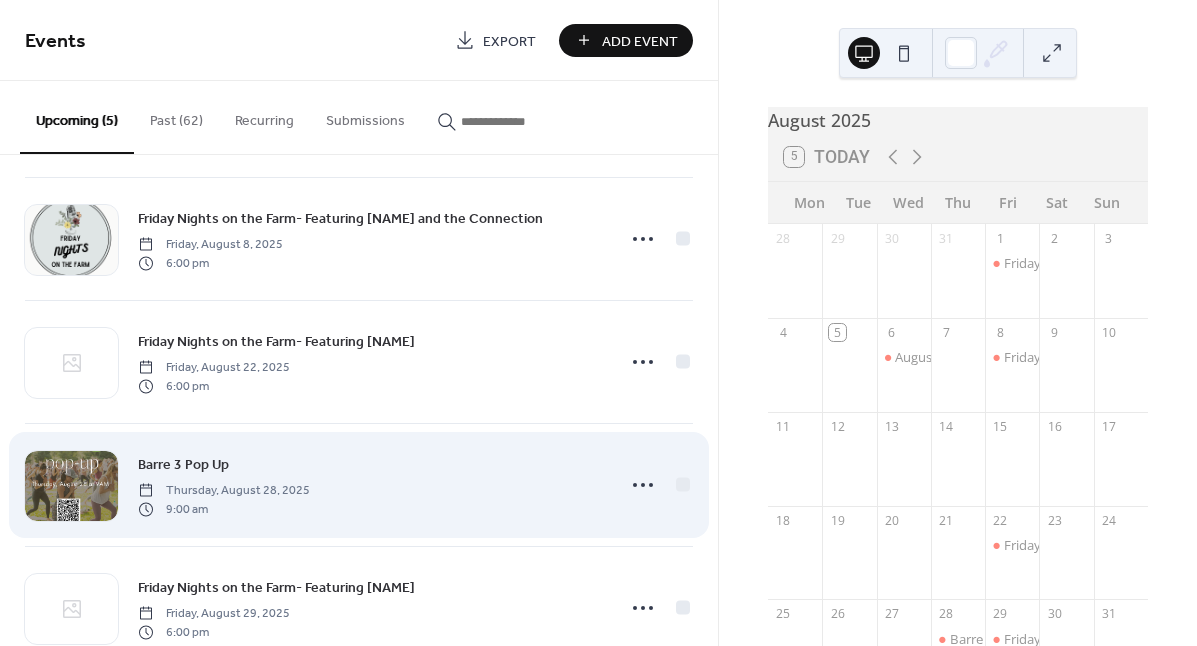scroll, scrollTop: 121, scrollLeft: 0, axis: vertical 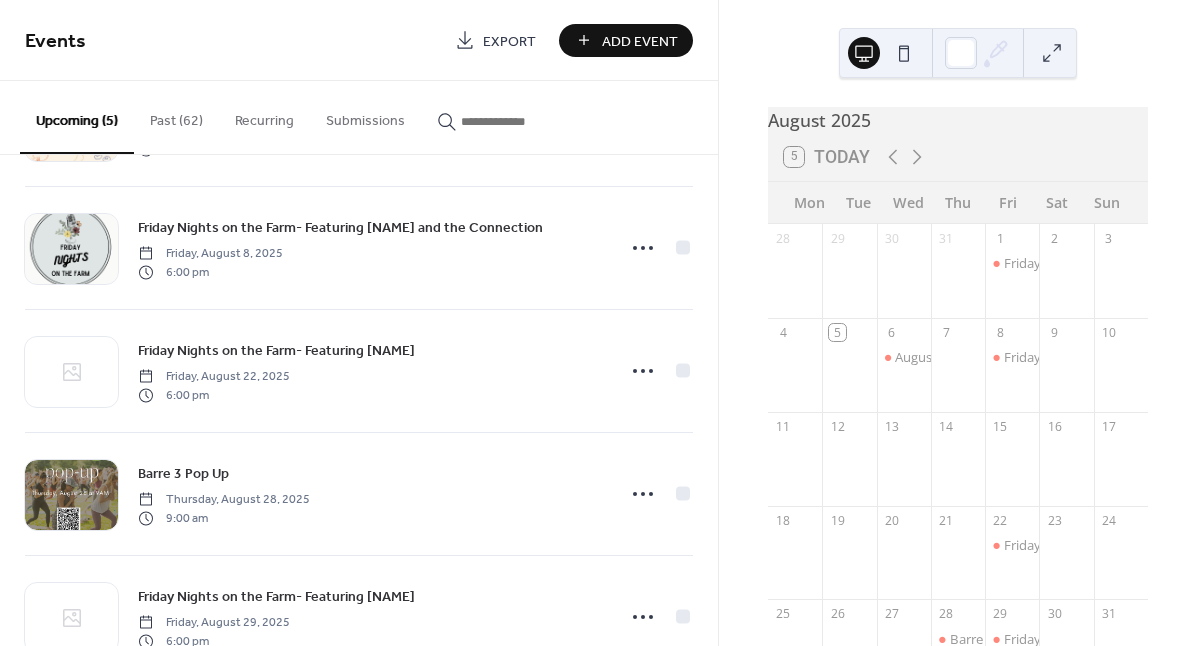 click on "Add Event" at bounding box center [640, 41] 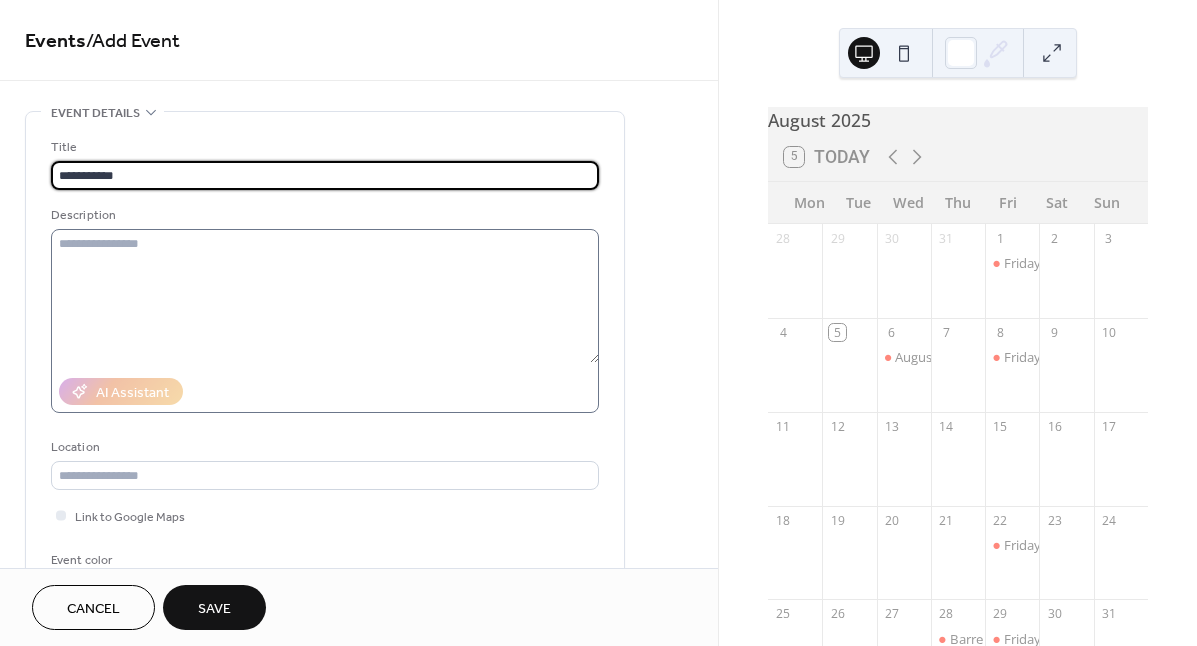 scroll, scrollTop: 37, scrollLeft: 0, axis: vertical 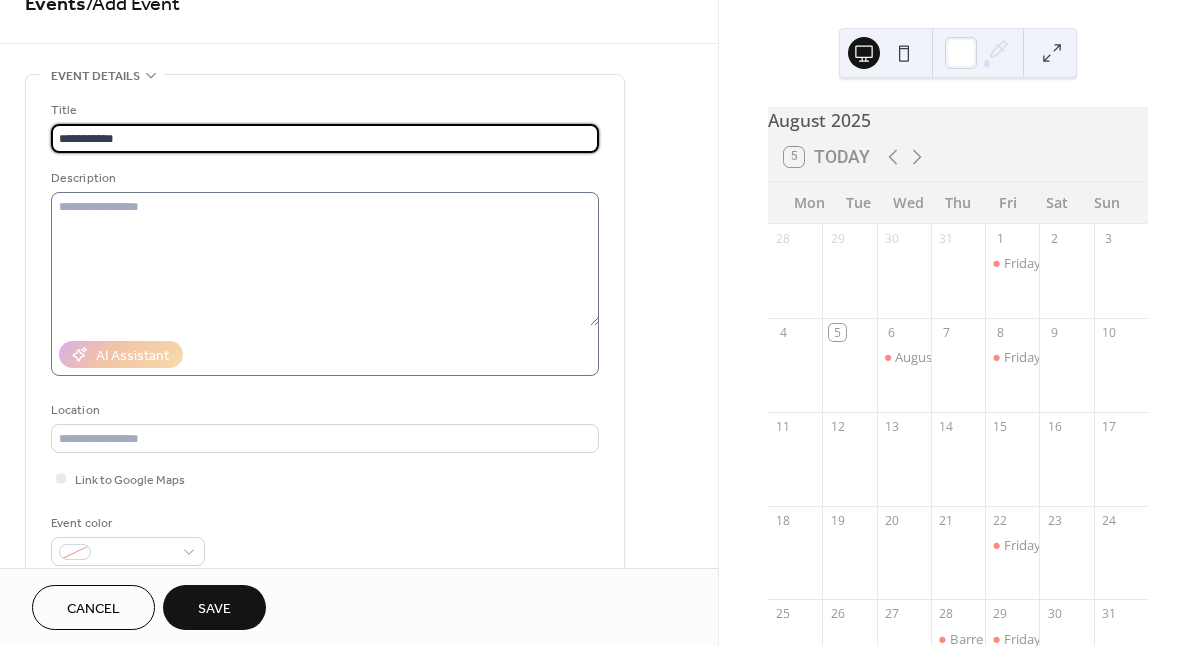 type on "**********" 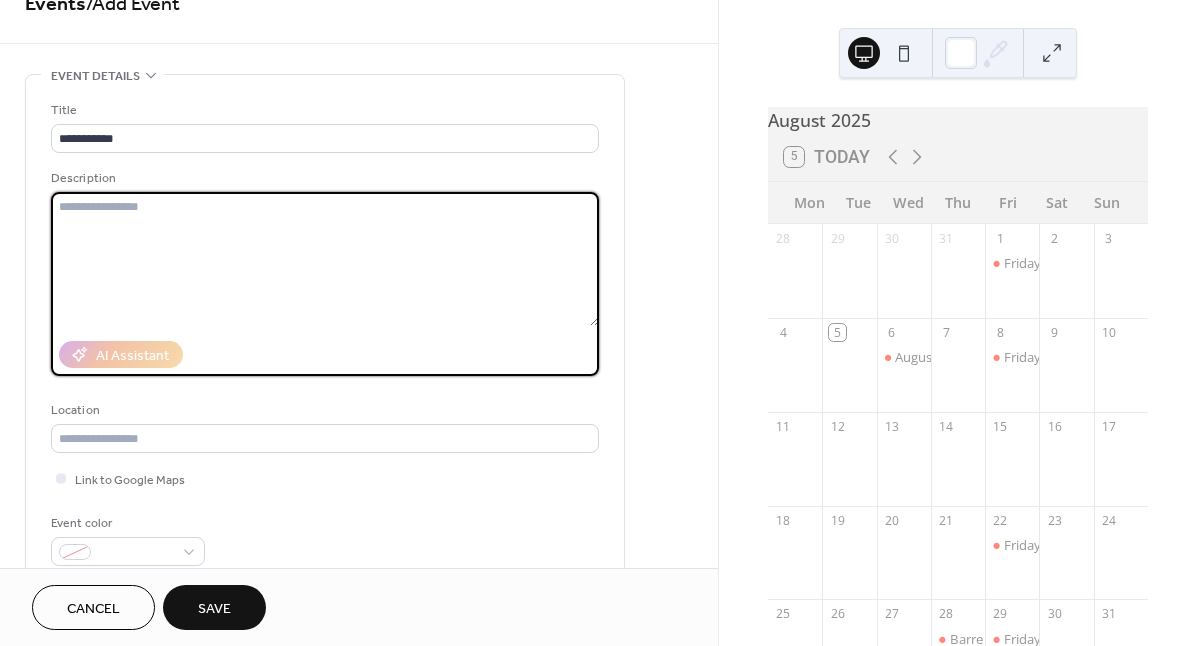 click at bounding box center [325, 259] 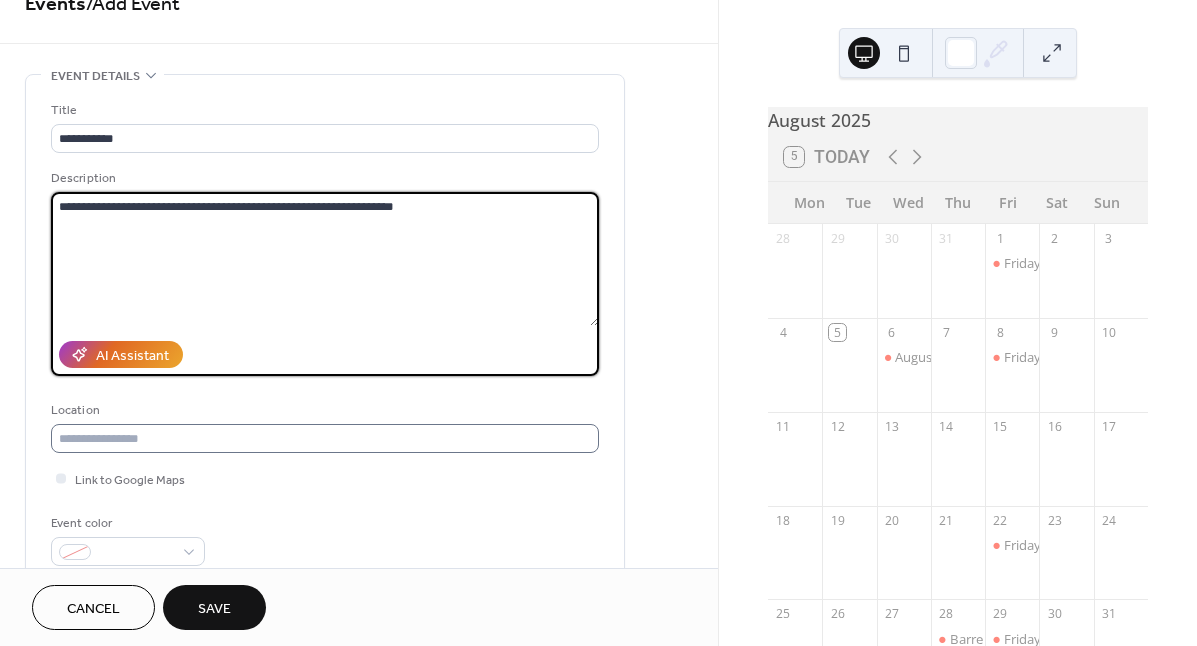 type on "**********" 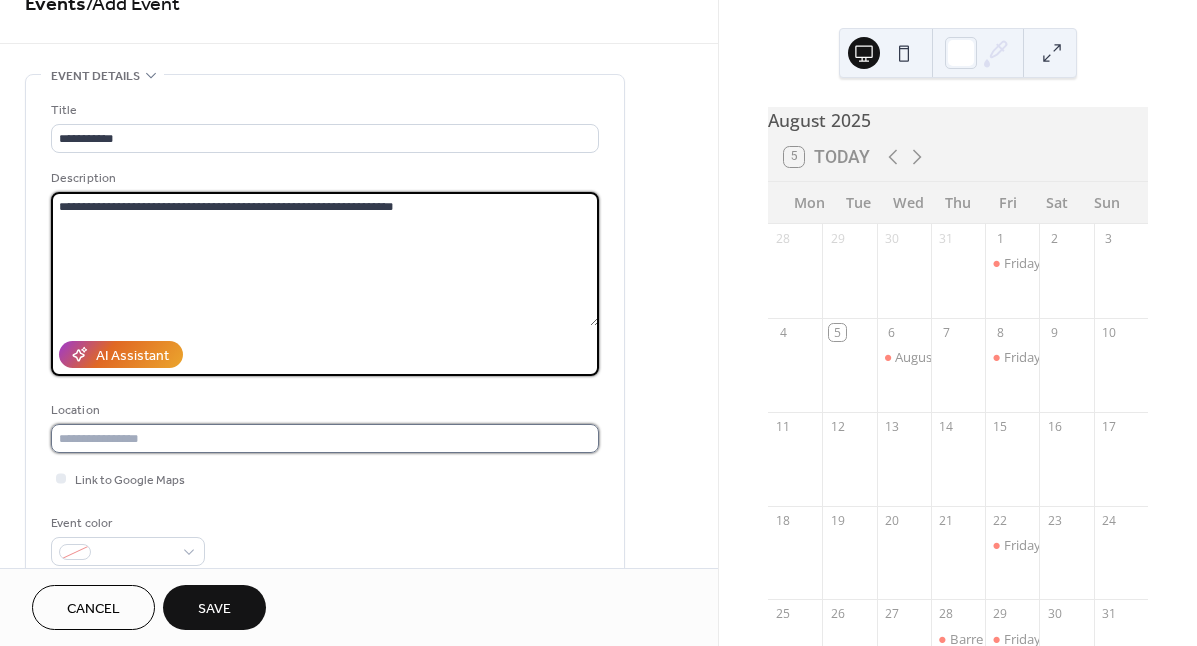 click at bounding box center [325, 438] 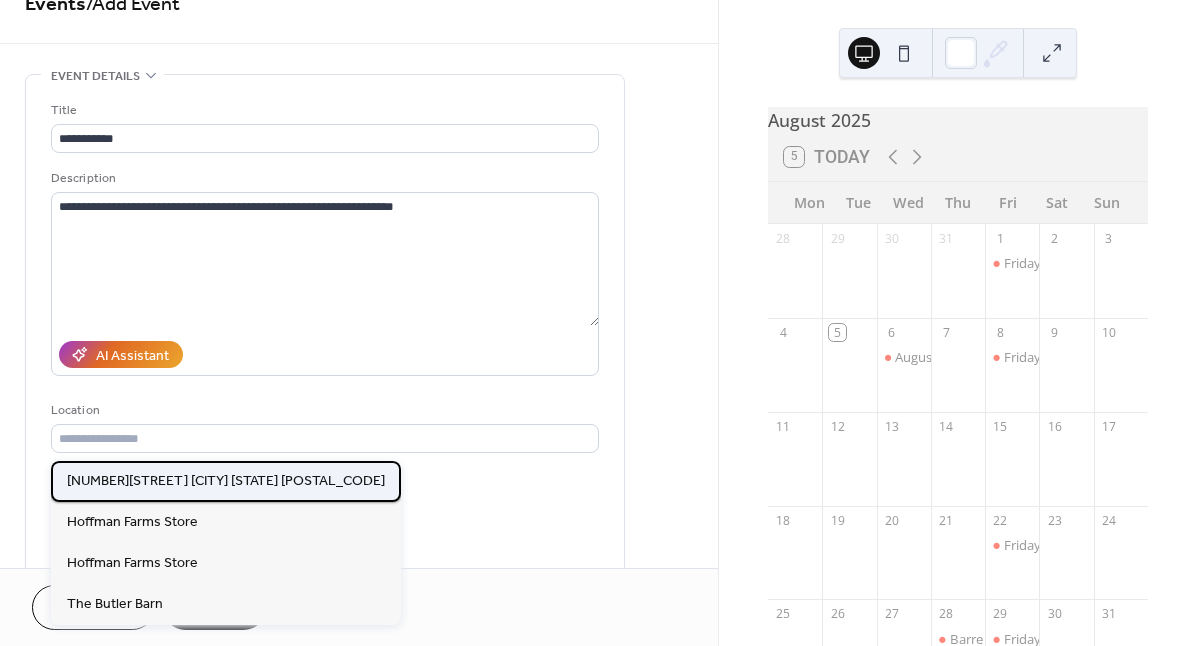 click on "[NUMBER][STREET] [CITY] [STATE] [POSTAL_CODE]" at bounding box center [226, 481] 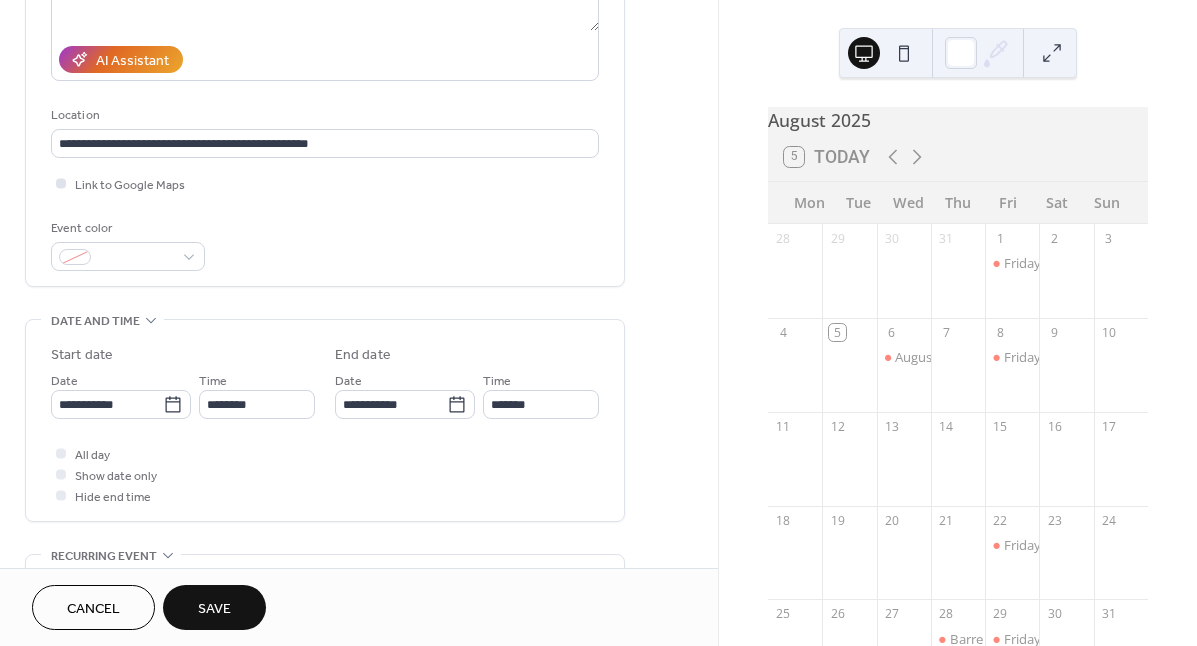 scroll, scrollTop: 352, scrollLeft: 0, axis: vertical 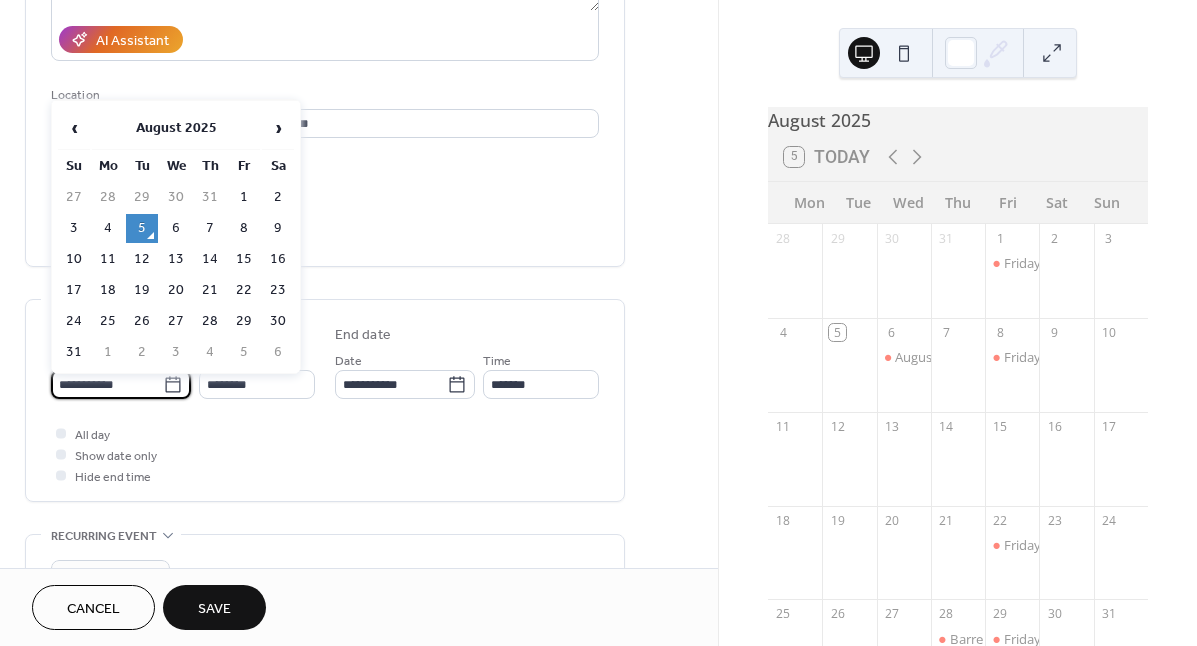 click on "**********" at bounding box center (107, 384) 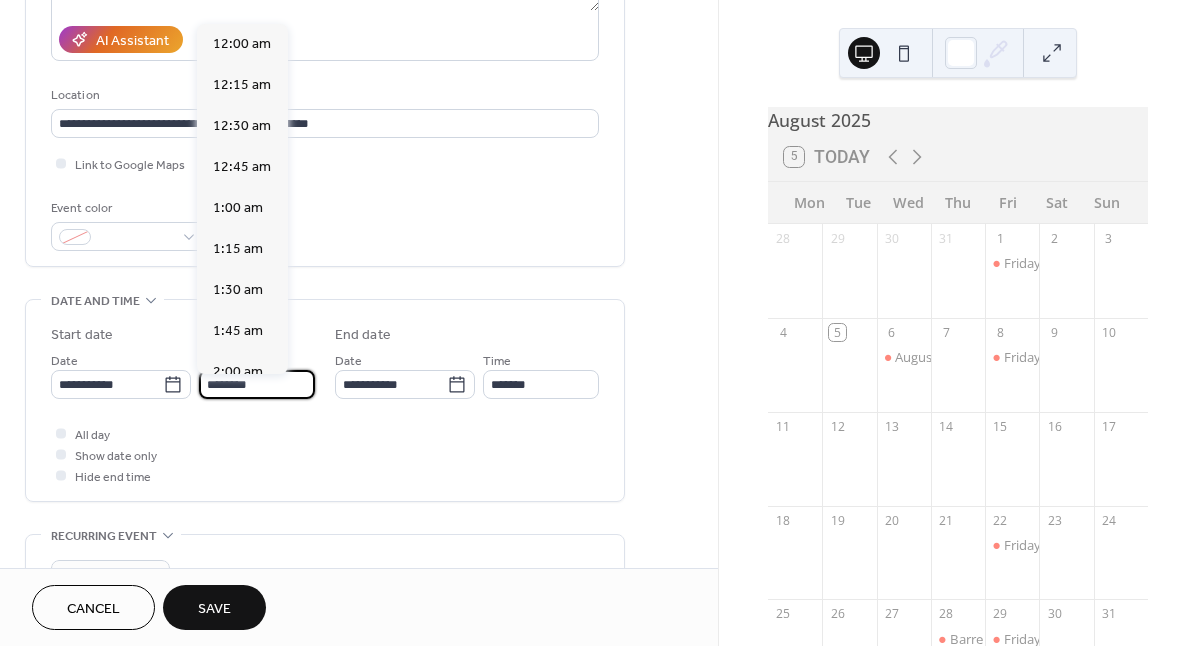 click on "********" at bounding box center [257, 384] 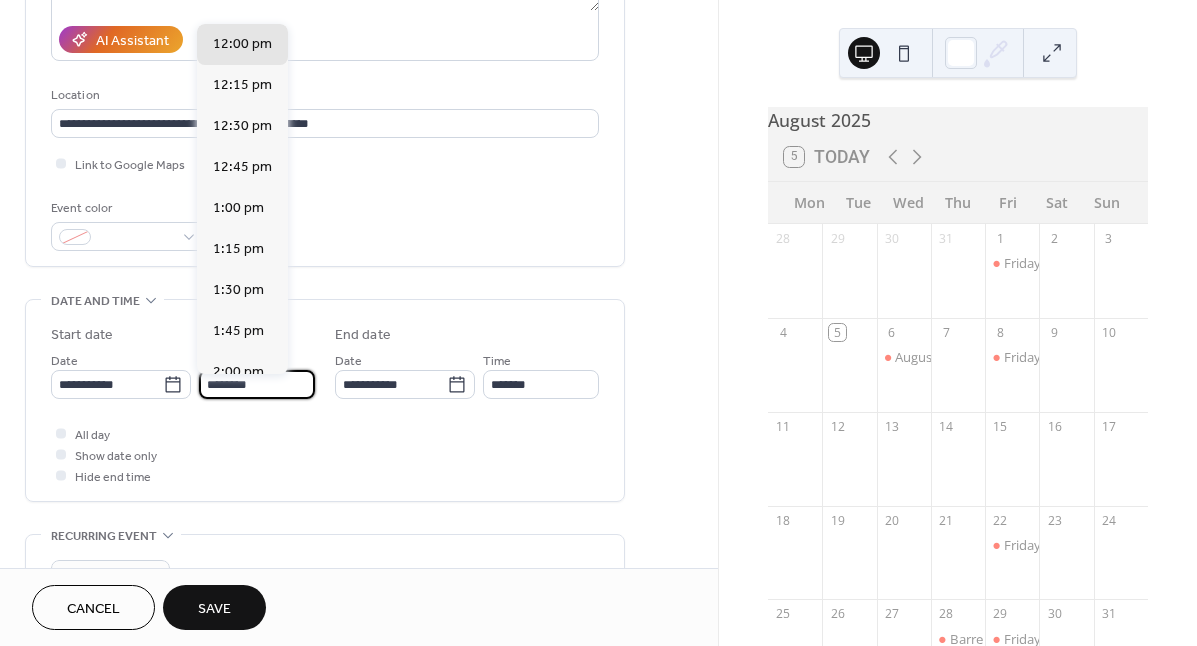 click on "********" at bounding box center [257, 384] 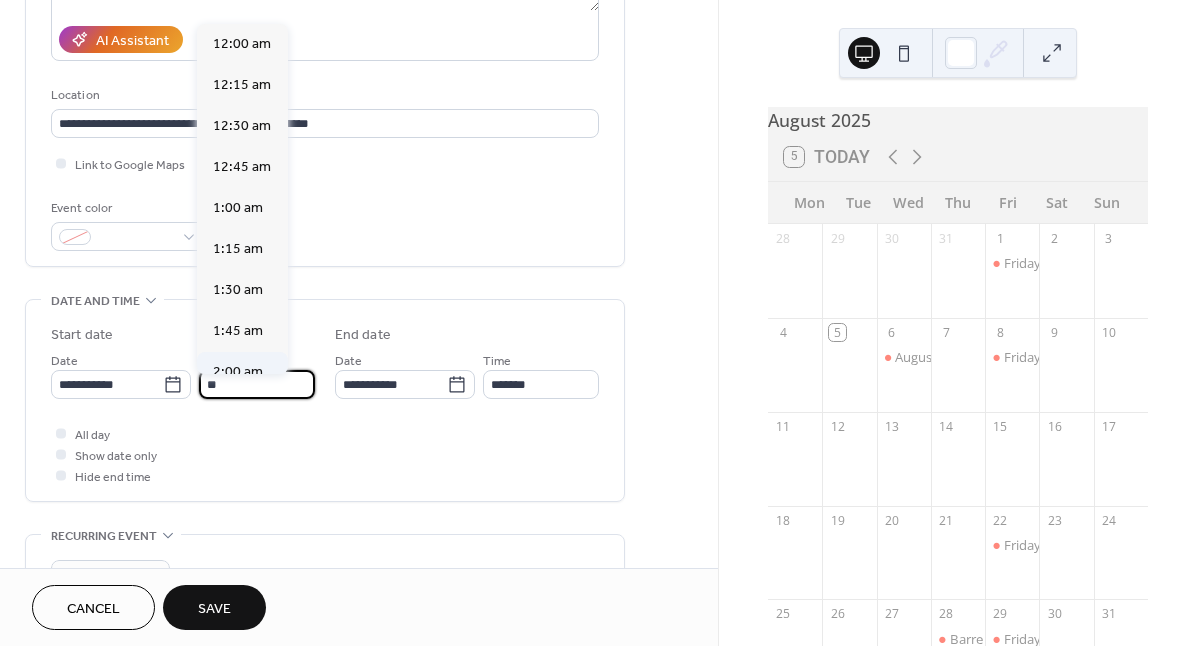 scroll, scrollTop: 1640, scrollLeft: 0, axis: vertical 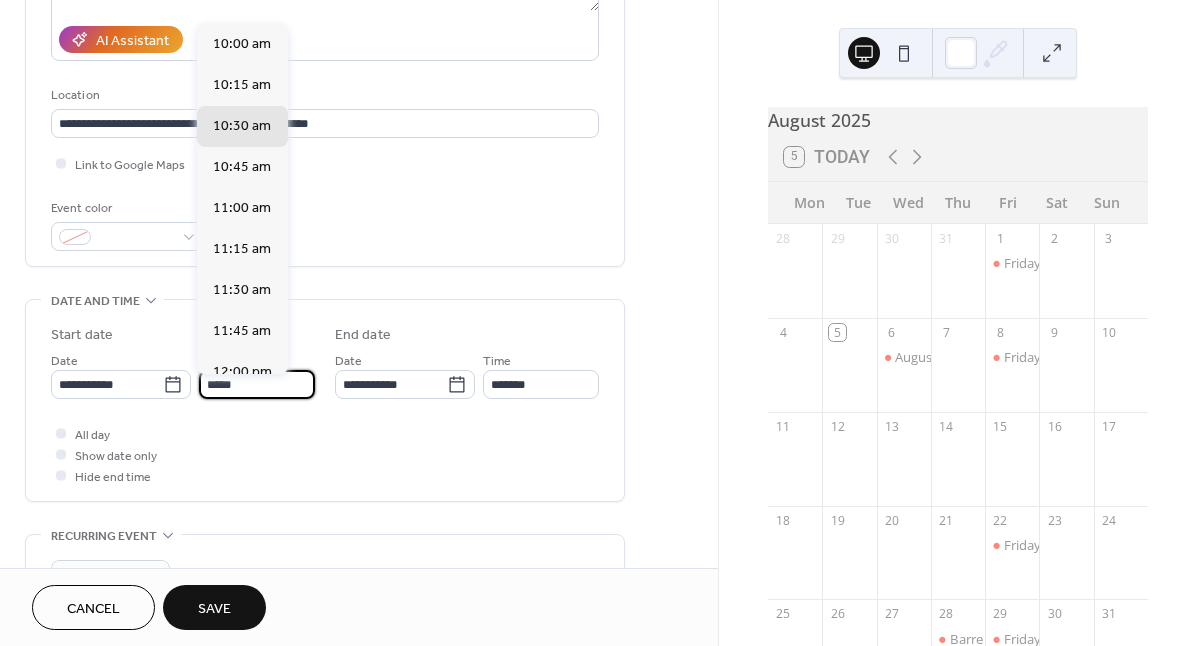 type on "********" 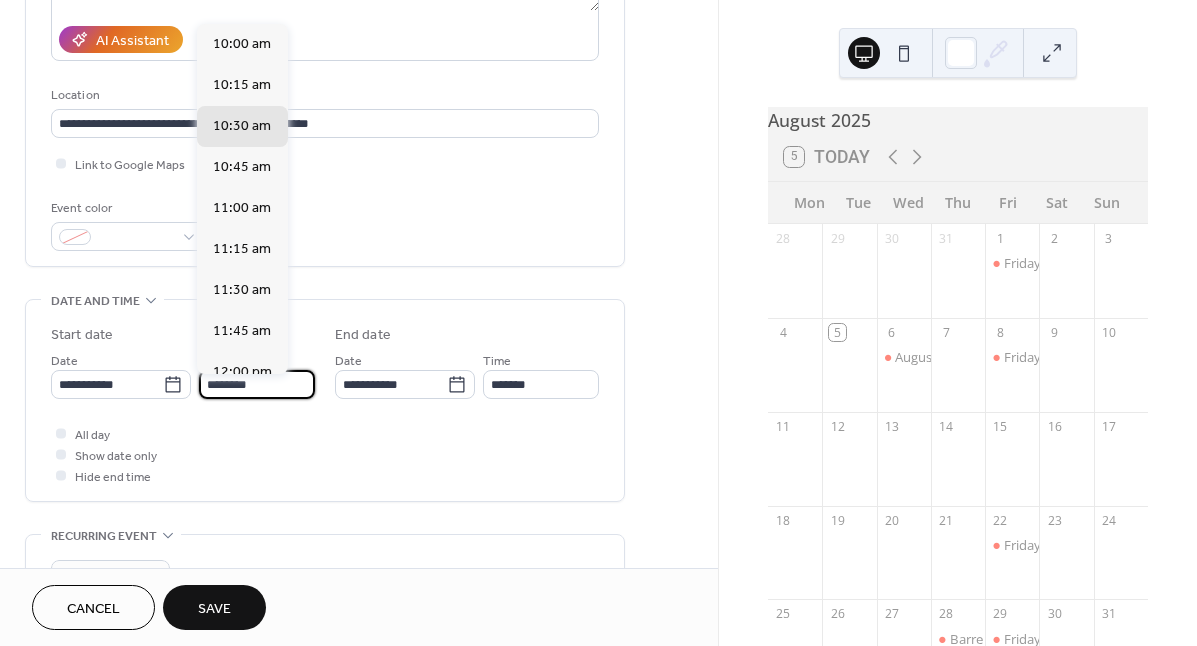 type on "********" 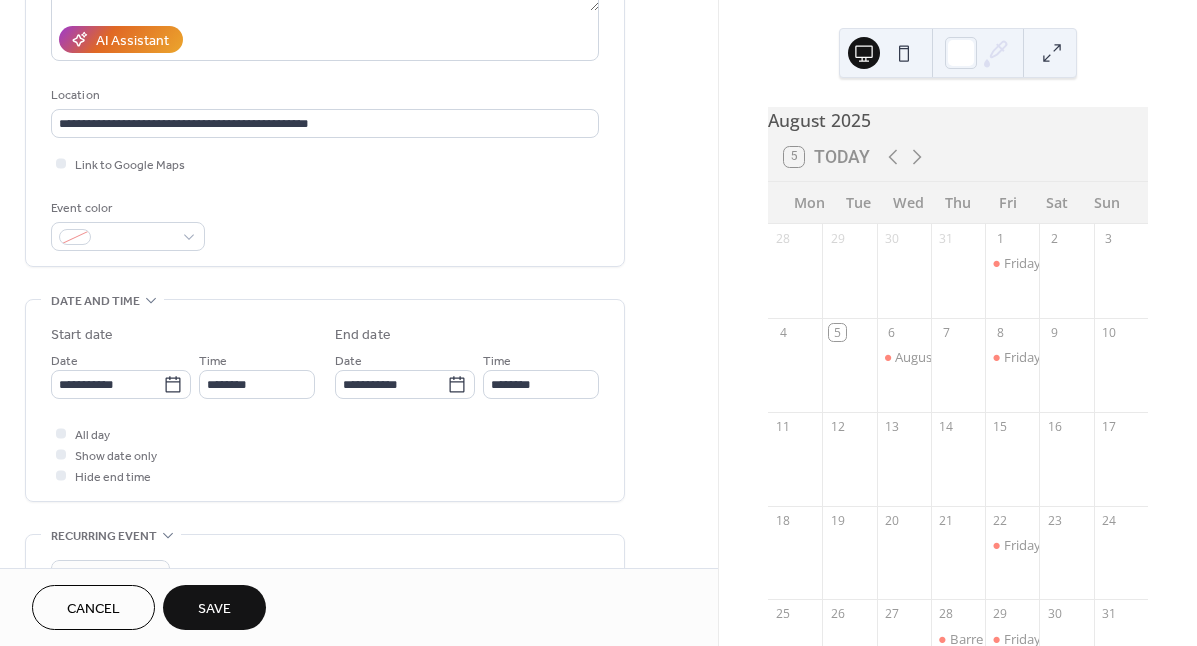 click on "All day Show date only Hide end time" at bounding box center [325, 454] 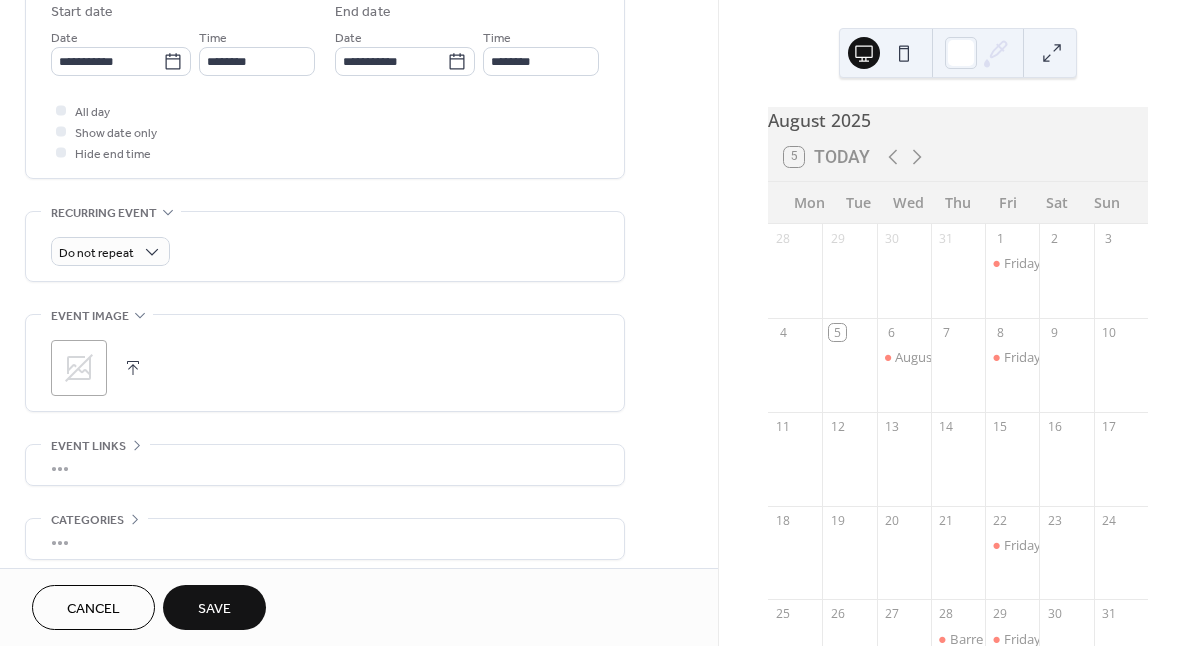 scroll, scrollTop: 698, scrollLeft: 0, axis: vertical 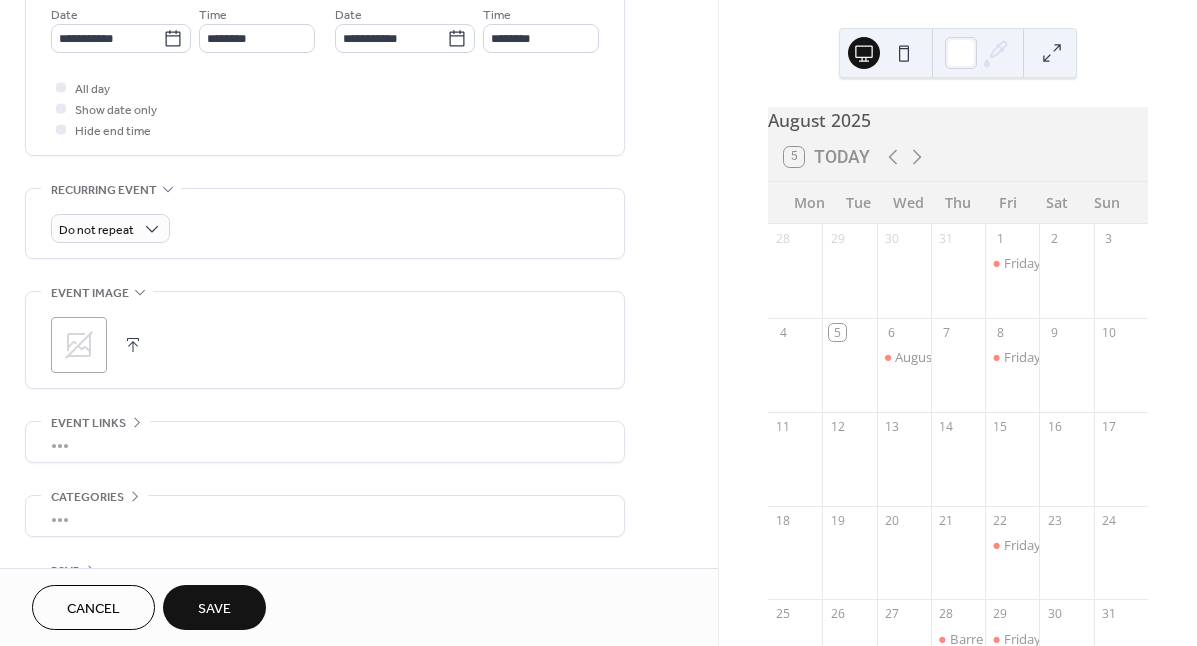 click 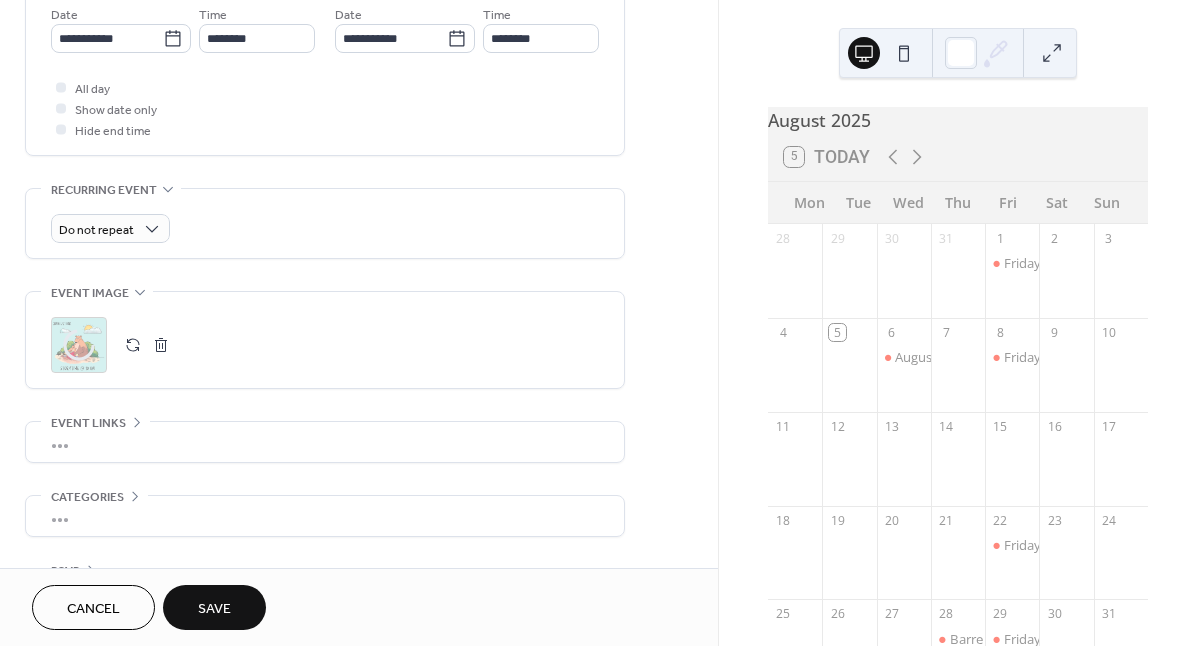 click on "Save" at bounding box center [214, 607] 